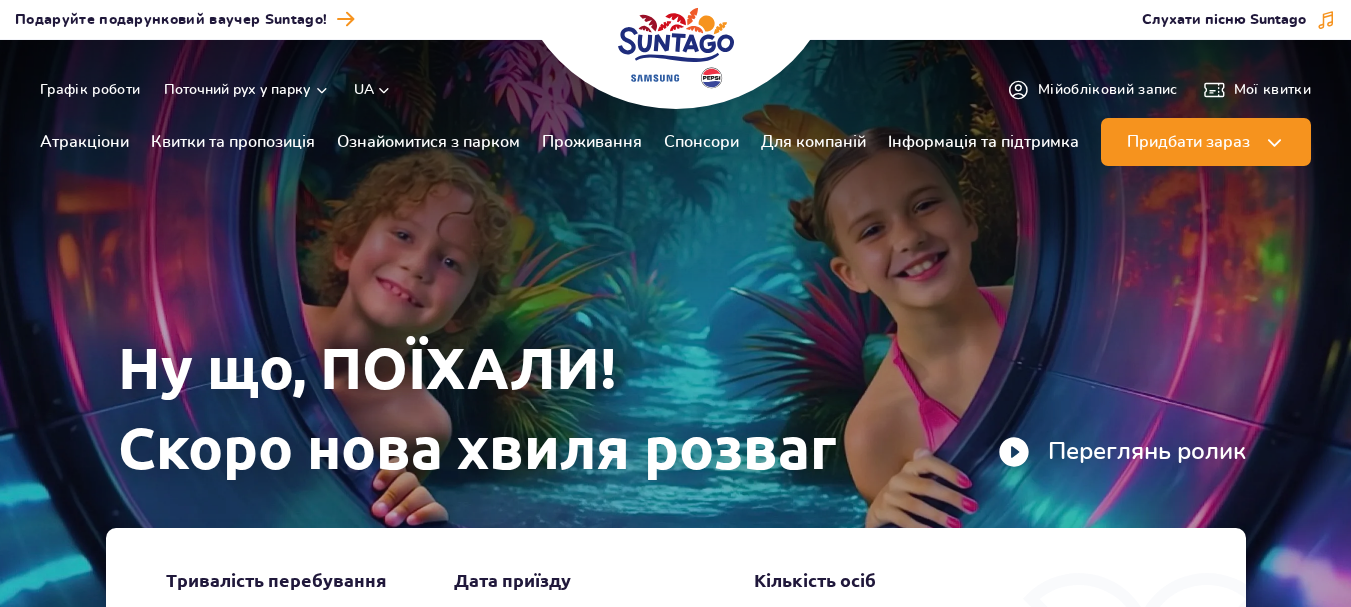 scroll, scrollTop: 0, scrollLeft: 0, axis: both 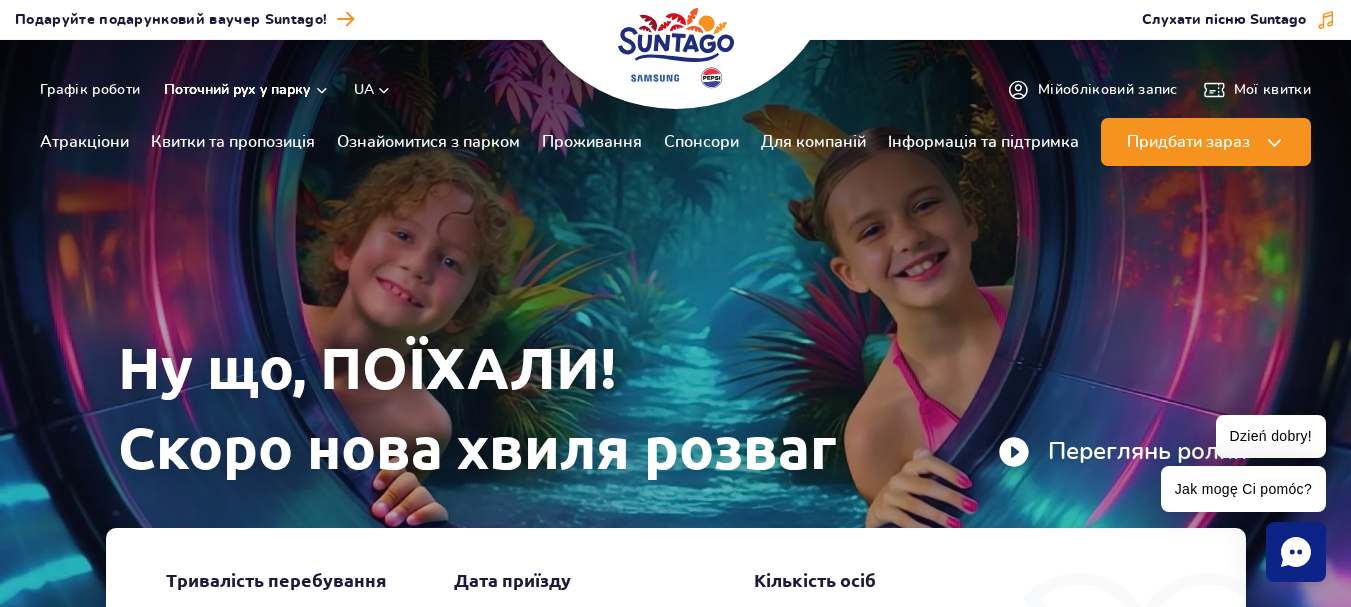click on "Поточний рух у парку" at bounding box center (247, 90) 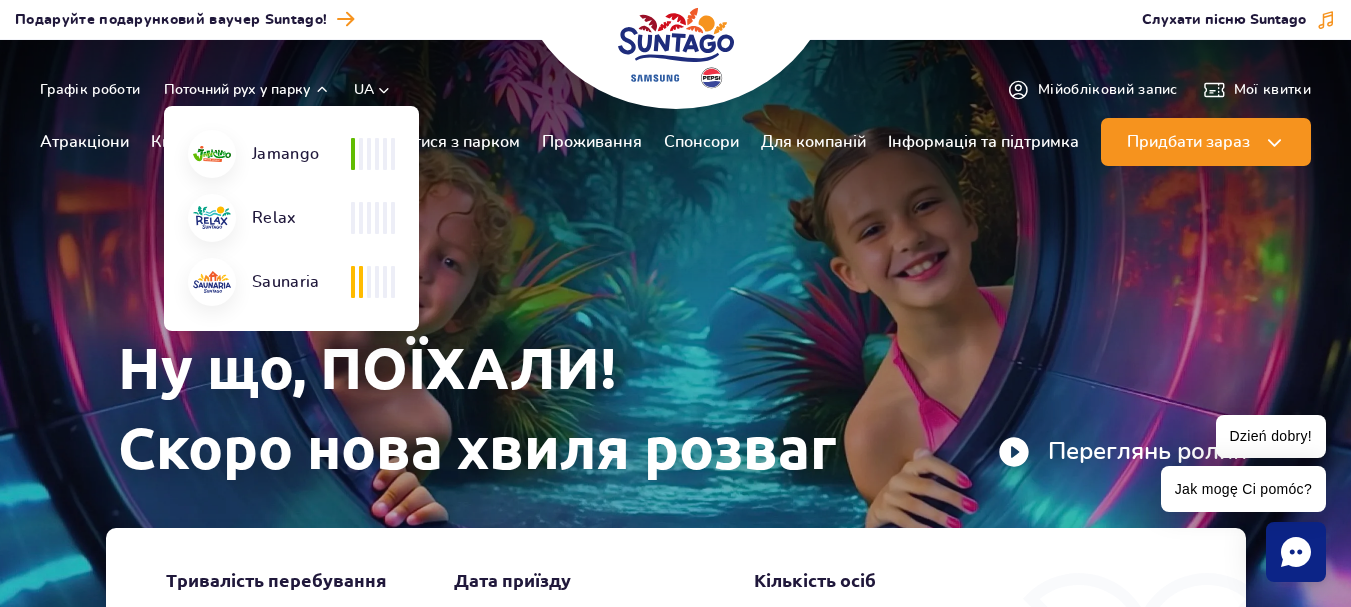 click on "Ну що, ПОЇХАЛИ!  Скоро нова хвиля розваг
Переглянь ролик" at bounding box center (676, 309) 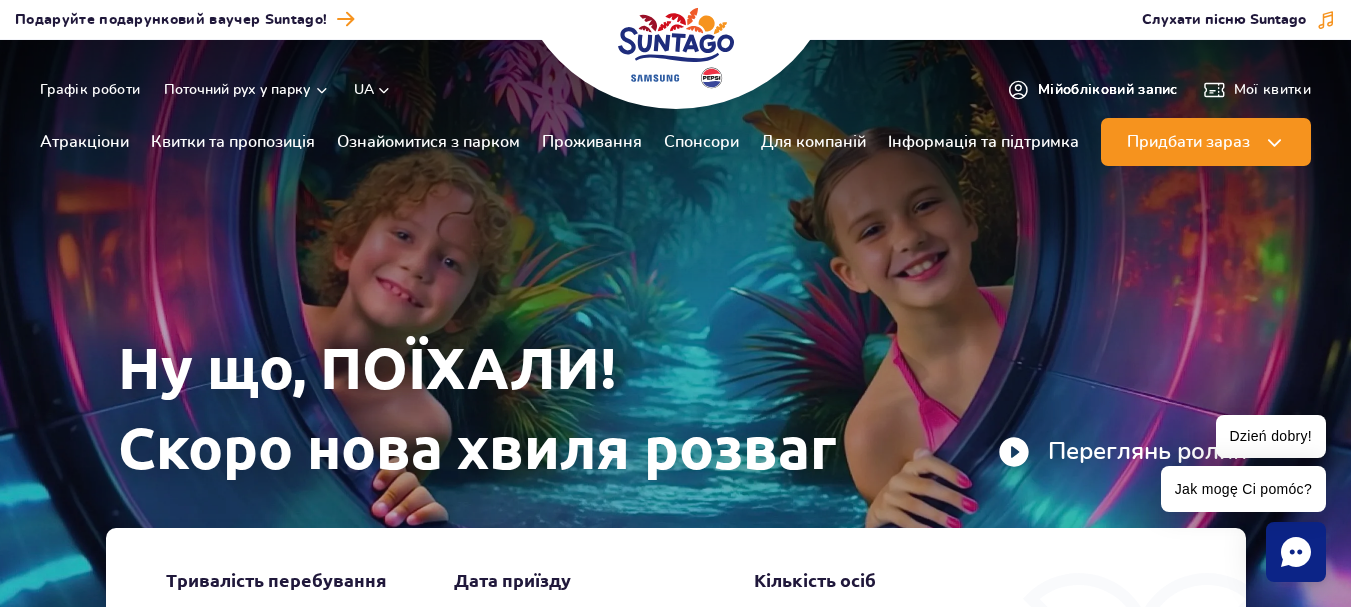 click on "Мій  обліковий запис" at bounding box center (1108, 90) 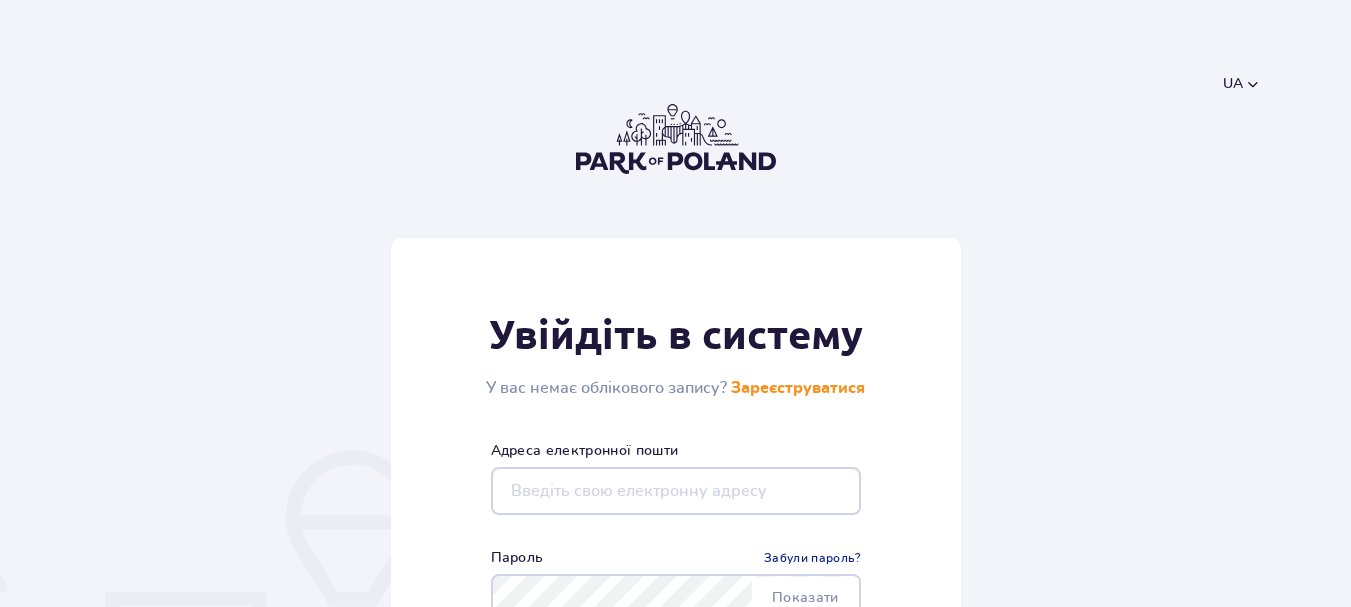 scroll, scrollTop: 0, scrollLeft: 0, axis: both 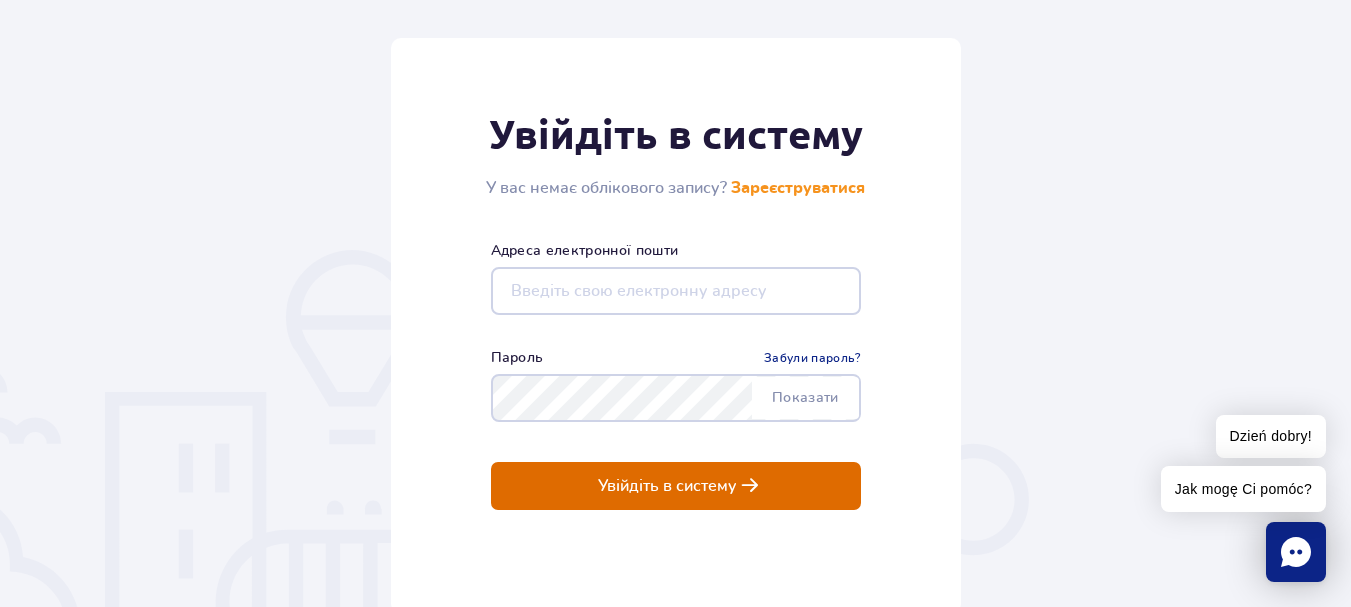 type on "89296066105marina@gmail.com" 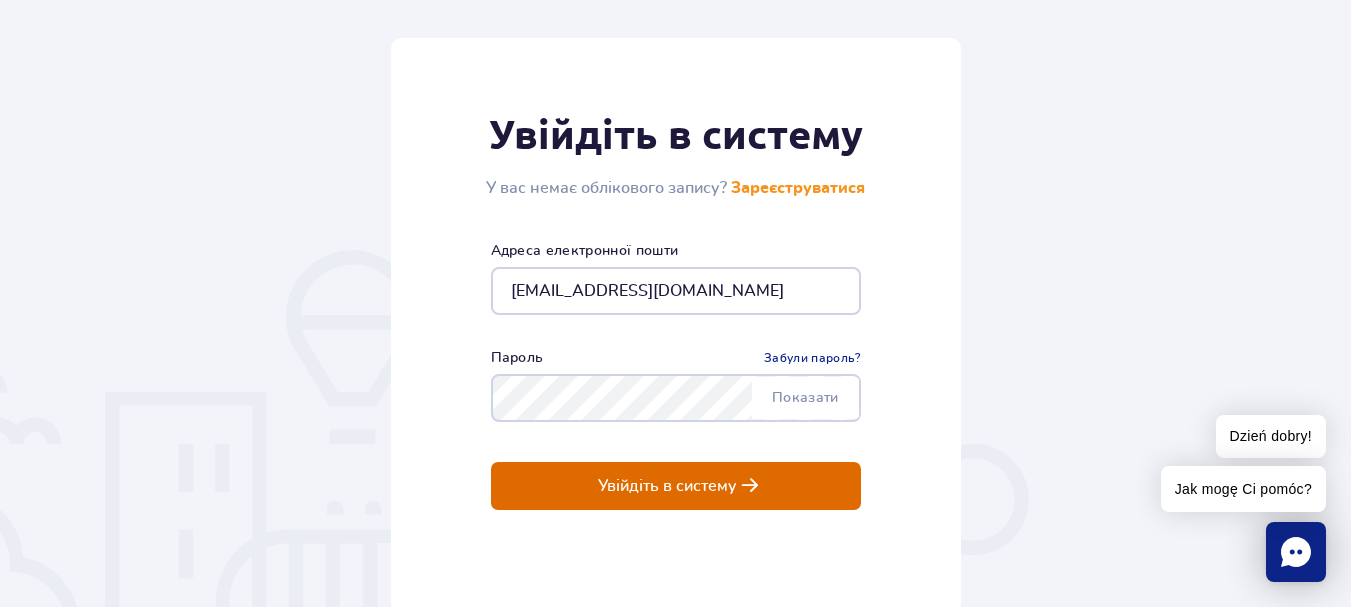 click on "Увійдіть в систему" at bounding box center [667, 486] 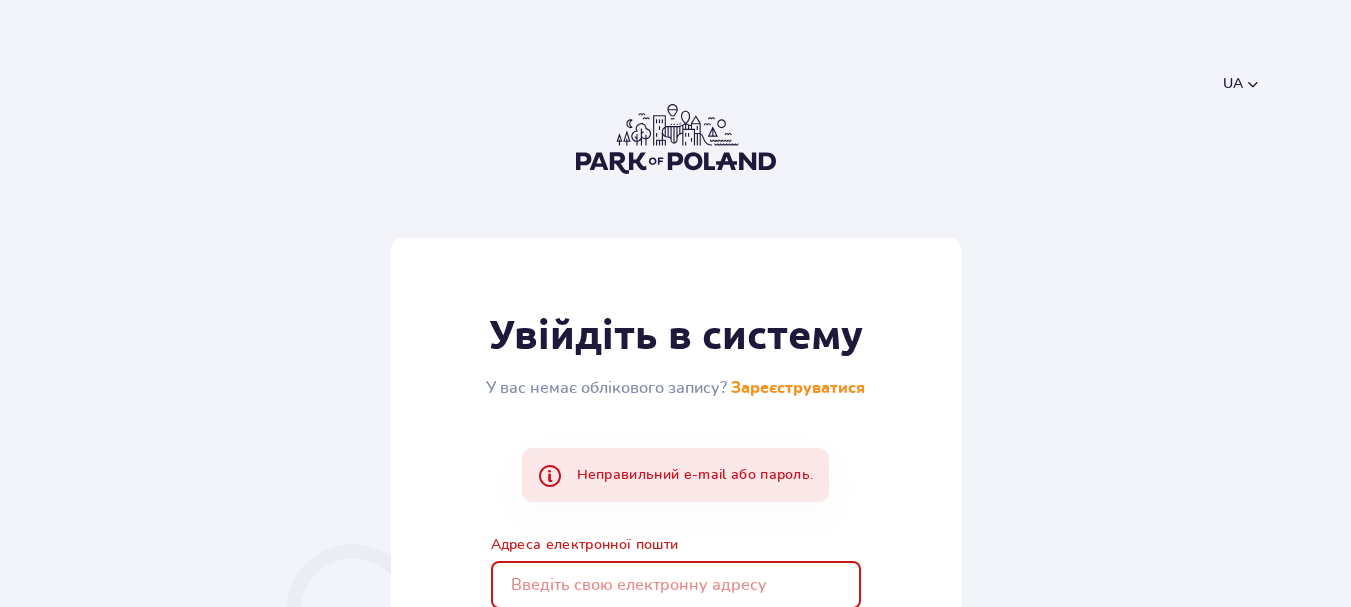 scroll, scrollTop: 0, scrollLeft: 0, axis: both 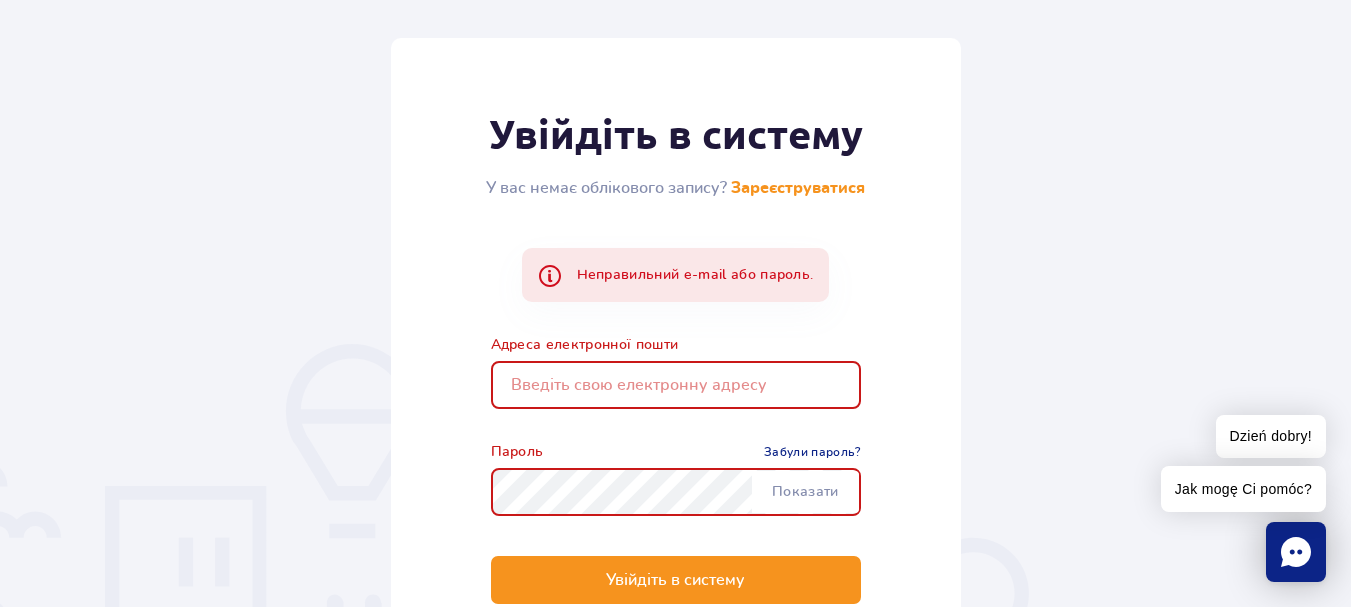 type on "89296066105marina@gmail.com" 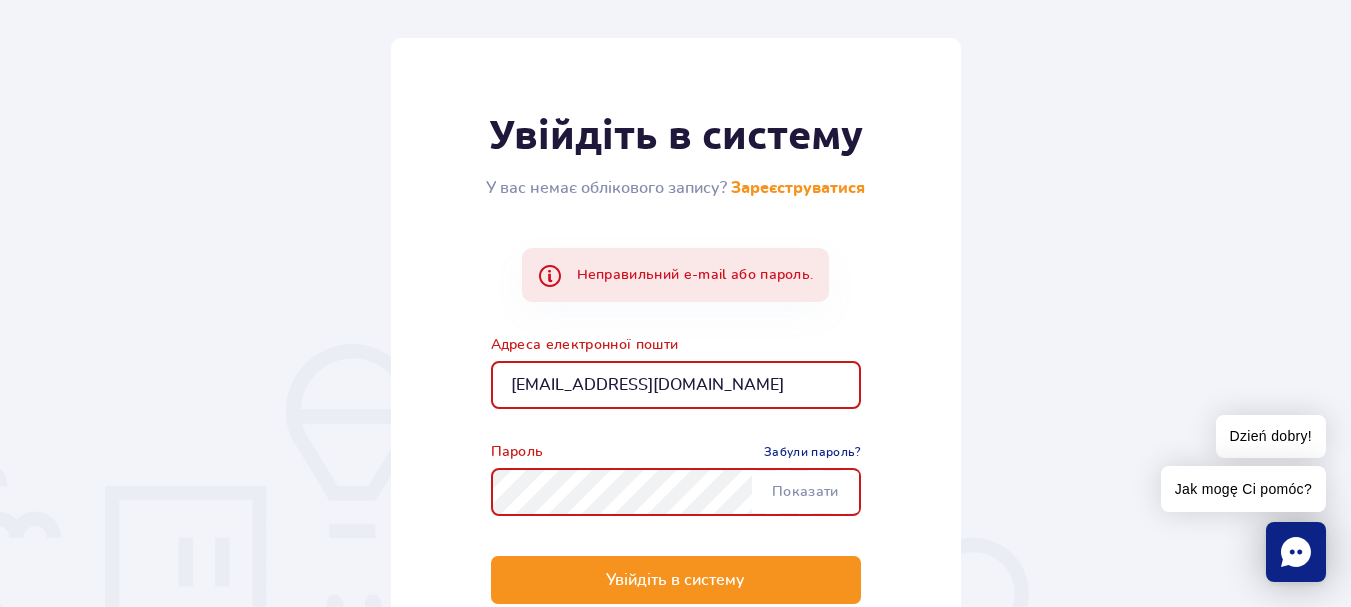 click on "У вас немає облікового запису?
Зареєструватися" at bounding box center (675, 188) 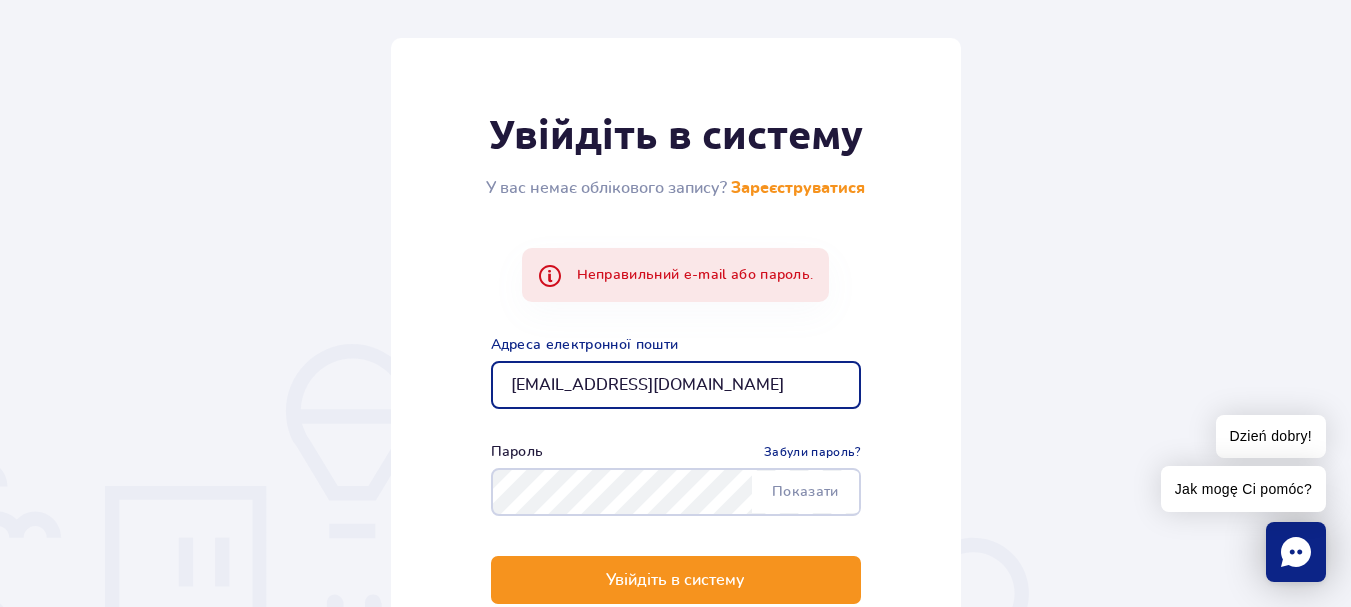 drag, startPoint x: 785, startPoint y: 388, endPoint x: 472, endPoint y: 379, distance: 313.12936 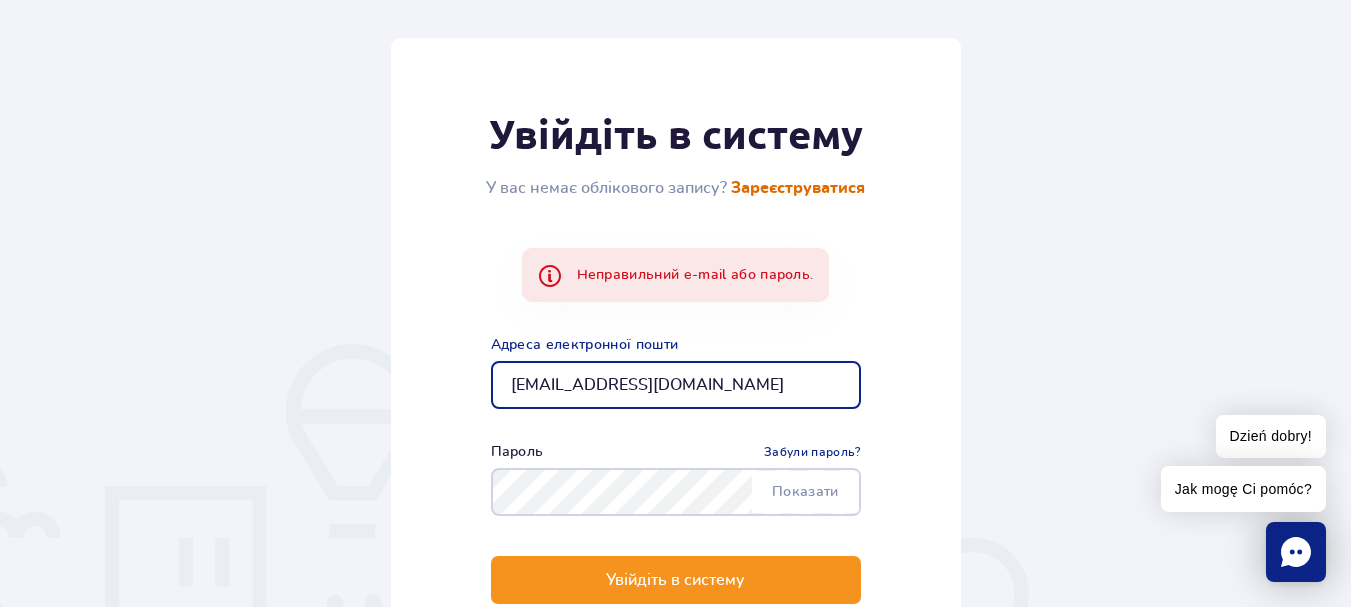 click on "Зареєструватися" at bounding box center [798, 188] 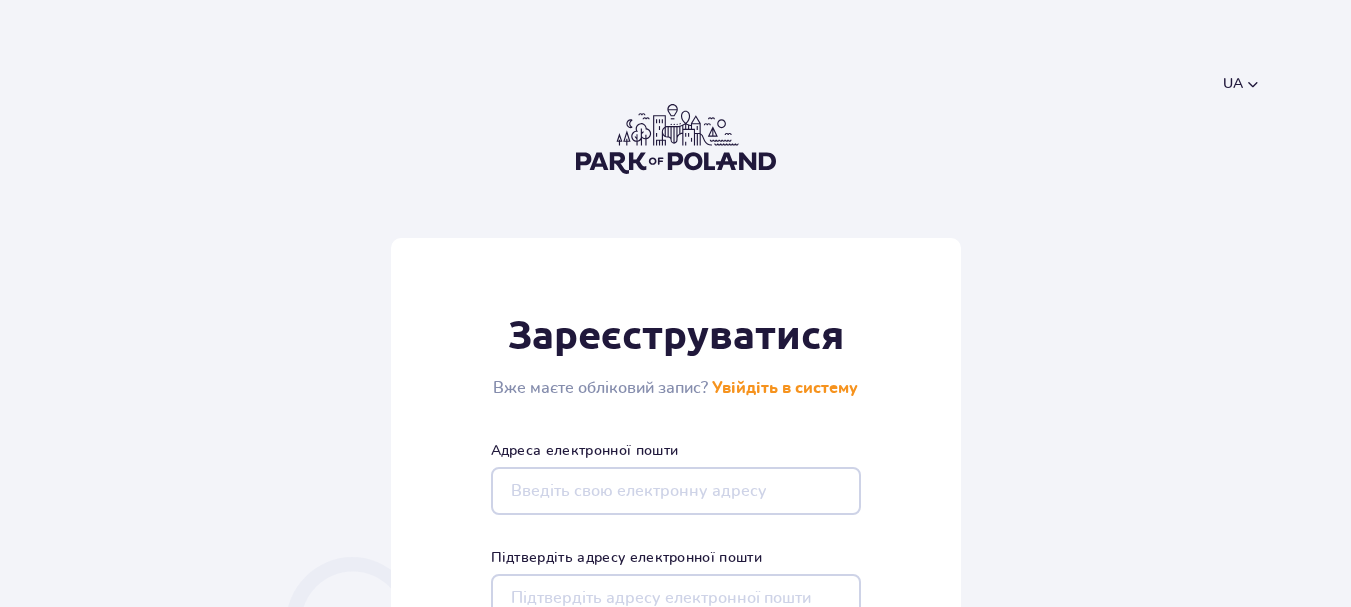 scroll, scrollTop: 0, scrollLeft: 0, axis: both 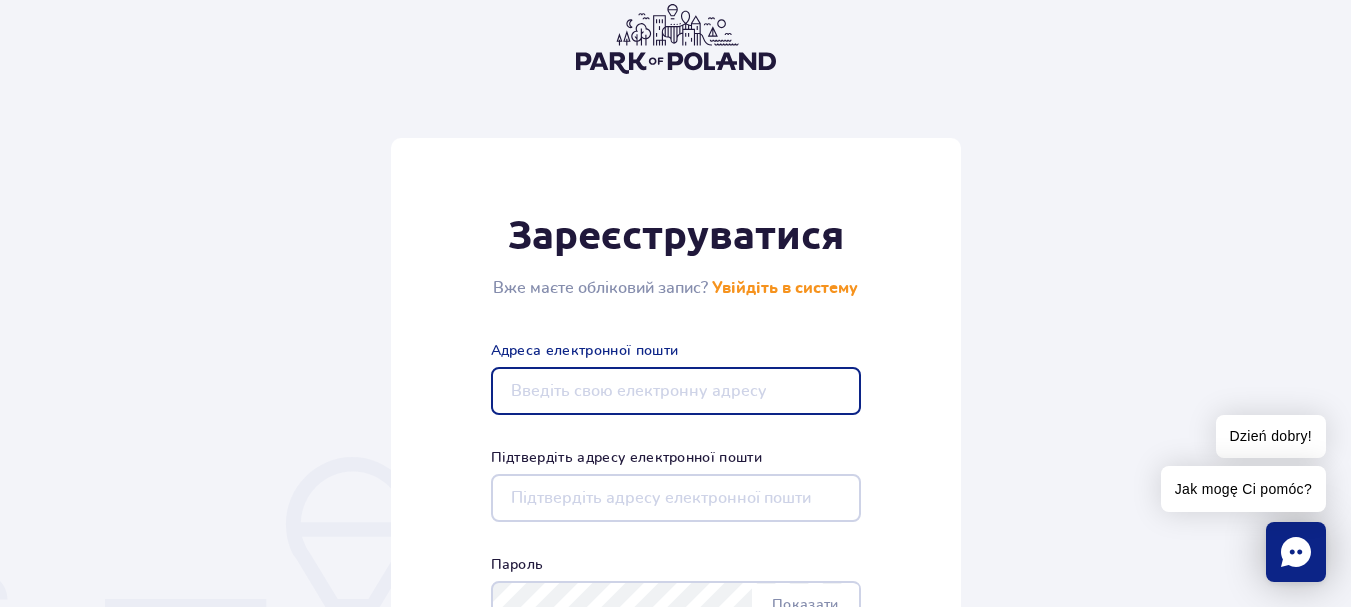 click on "Адреса електронної пошти" at bounding box center [676, 391] 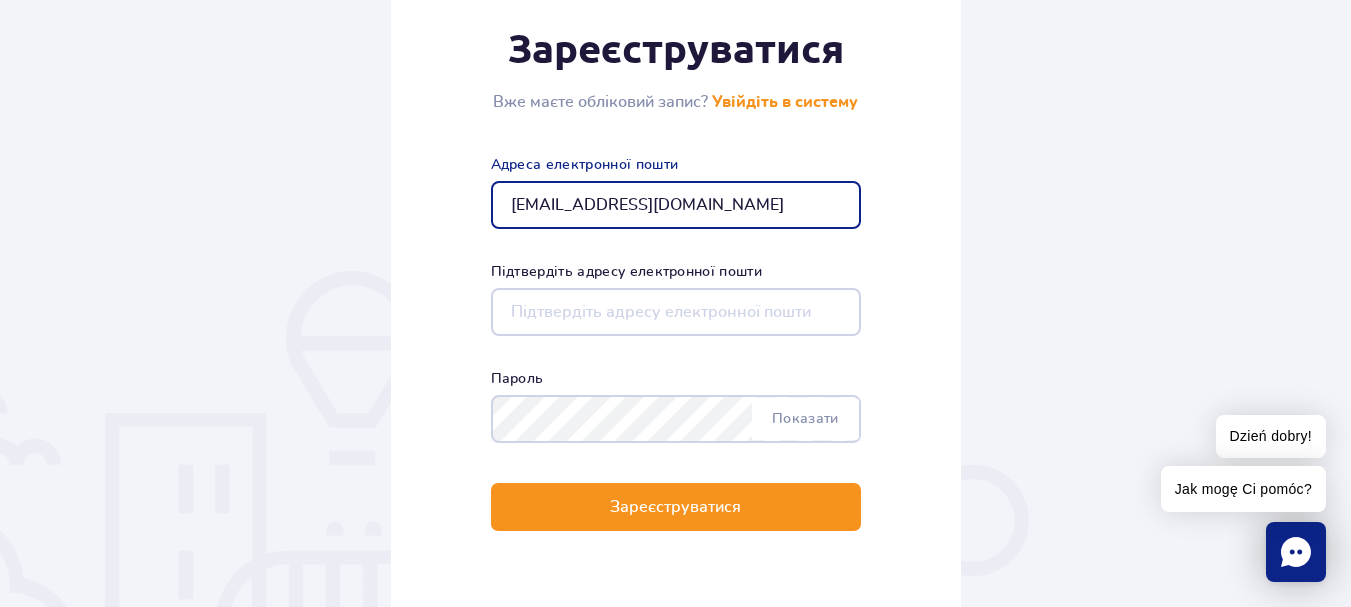 scroll, scrollTop: 400, scrollLeft: 0, axis: vertical 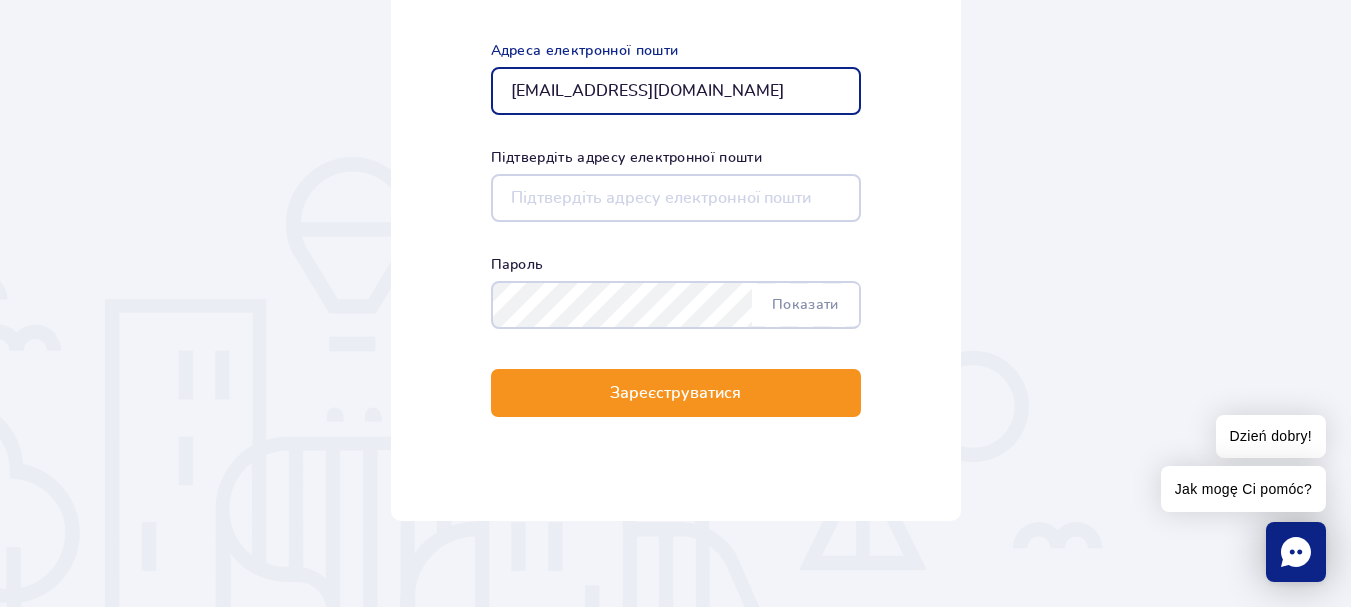type on "89296066105marina@gmail.com" 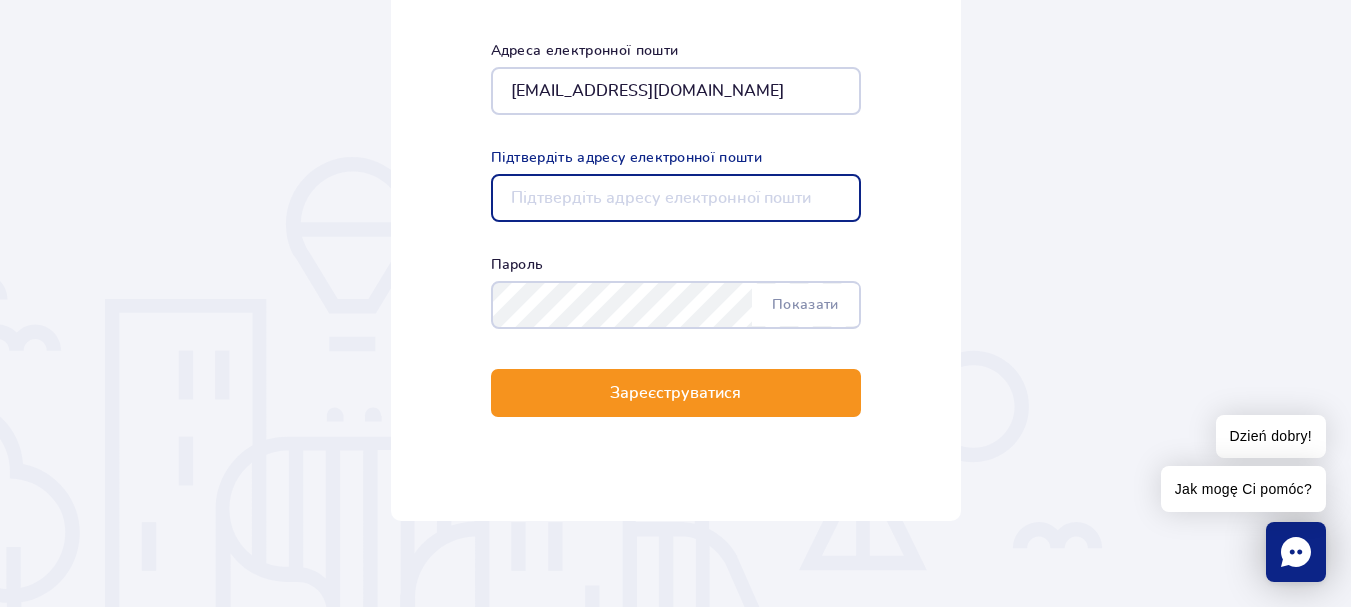 click on "Підтвердіть адресу електронної пошти" at bounding box center (676, 198) 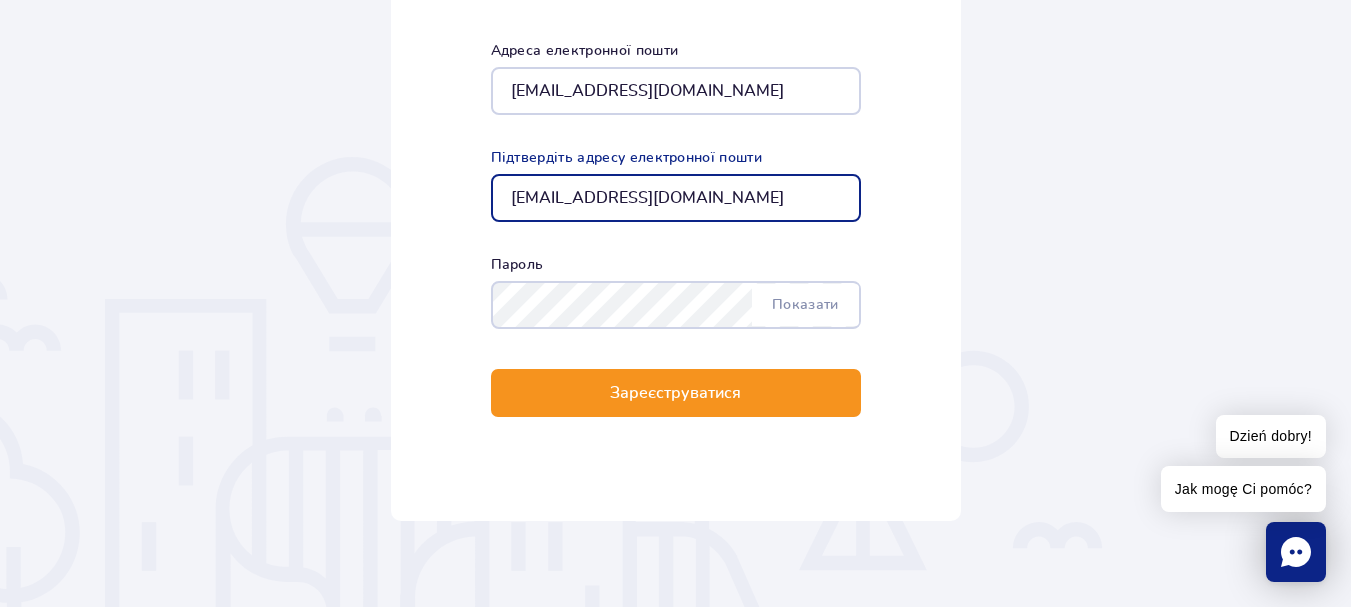 type on "89296066105marina@gmail.com" 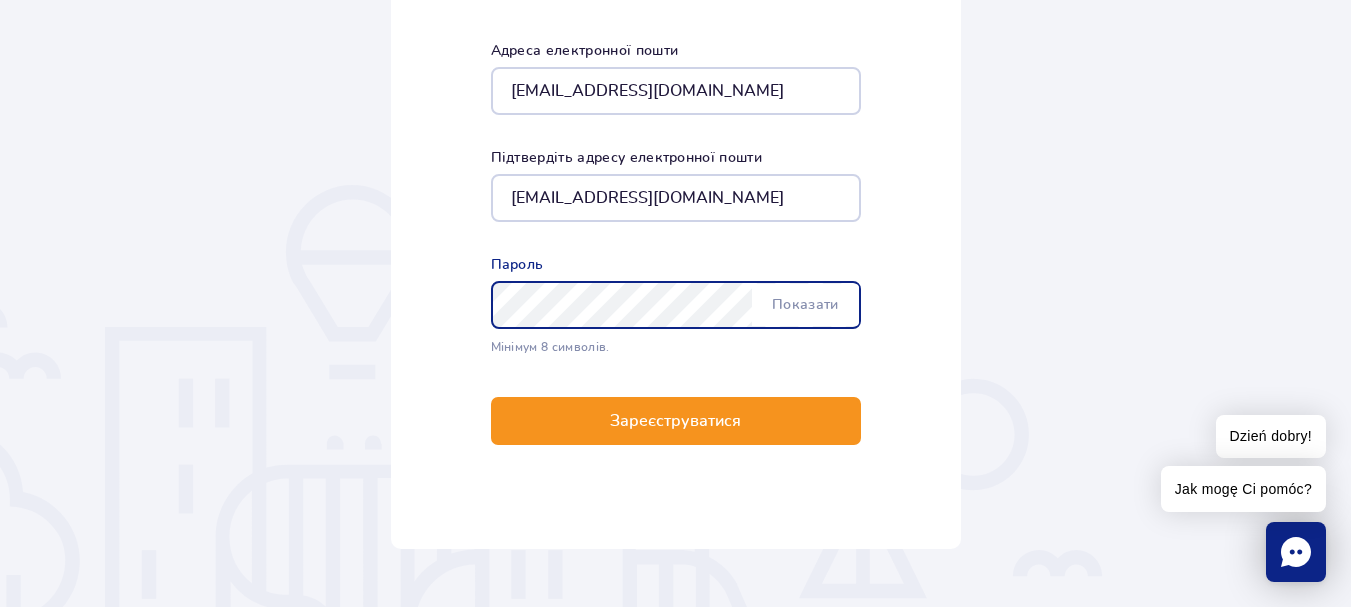 scroll, scrollTop: 428, scrollLeft: 0, axis: vertical 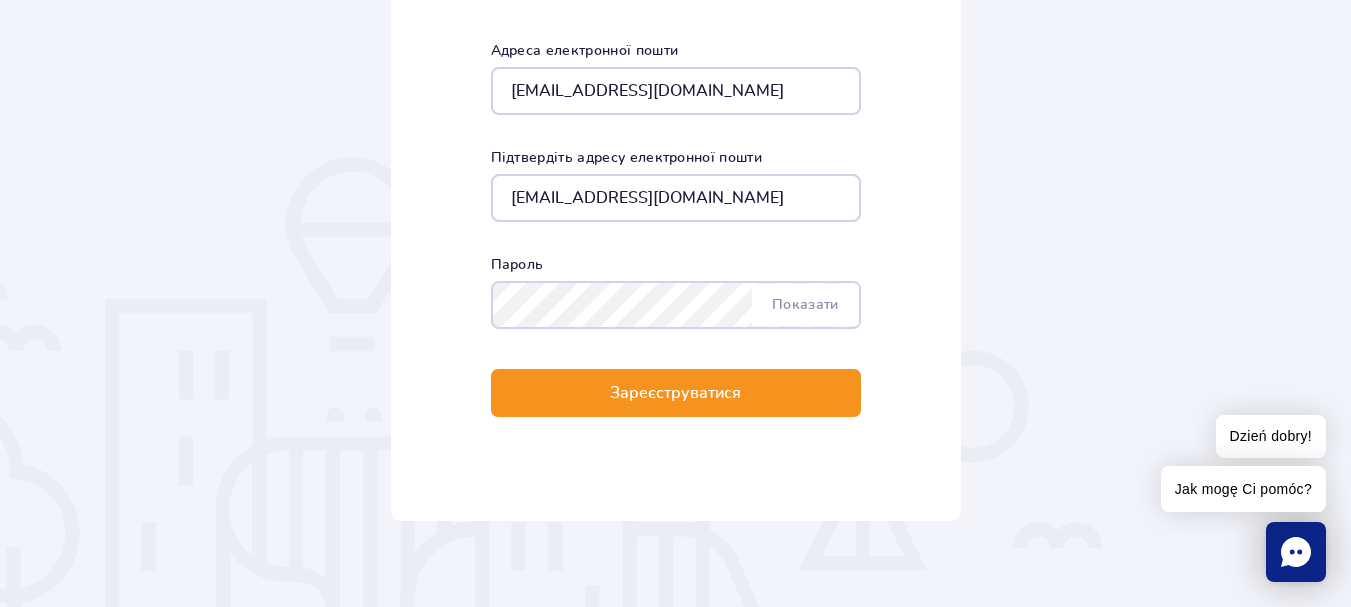 click on "Мінімум 8 символів.
Показати
Пароль" at bounding box center [676, 291] 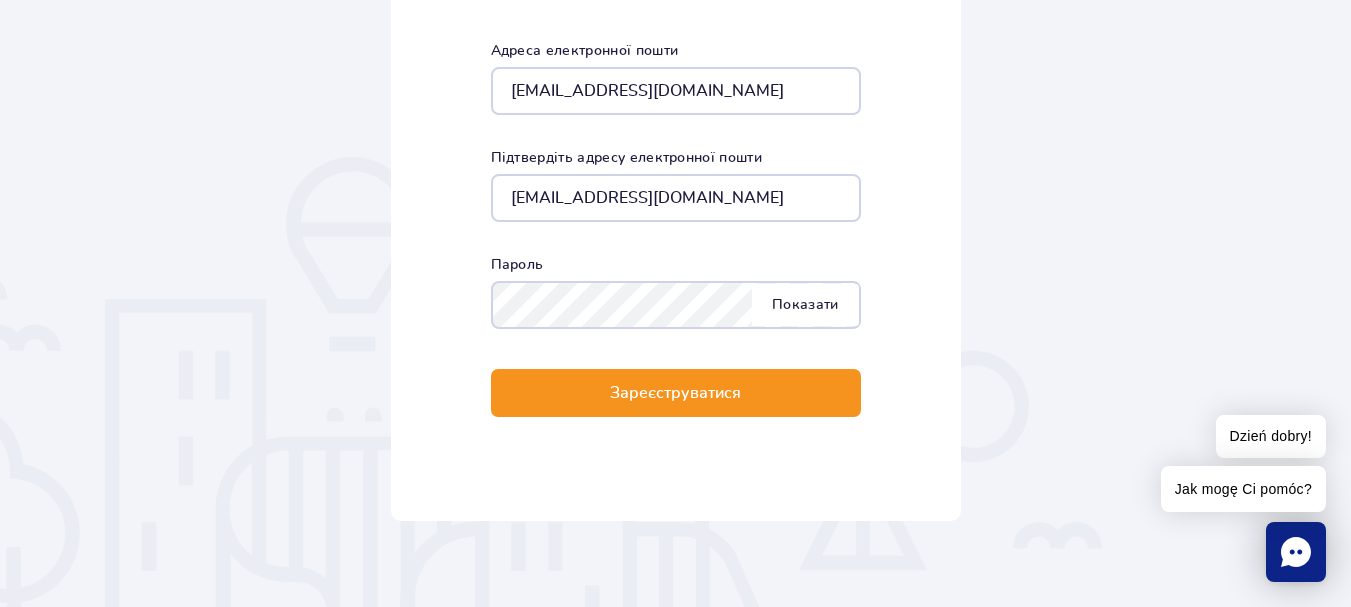 click on "Показати" at bounding box center [805, 305] 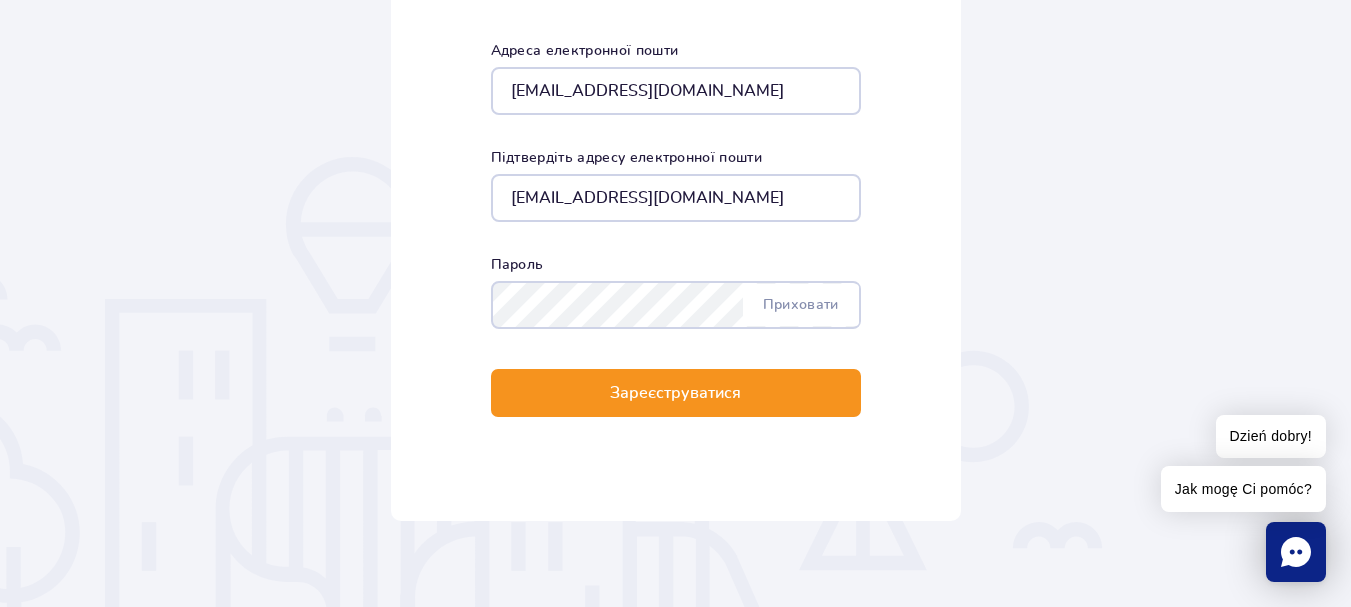 scroll, scrollTop: 428, scrollLeft: 0, axis: vertical 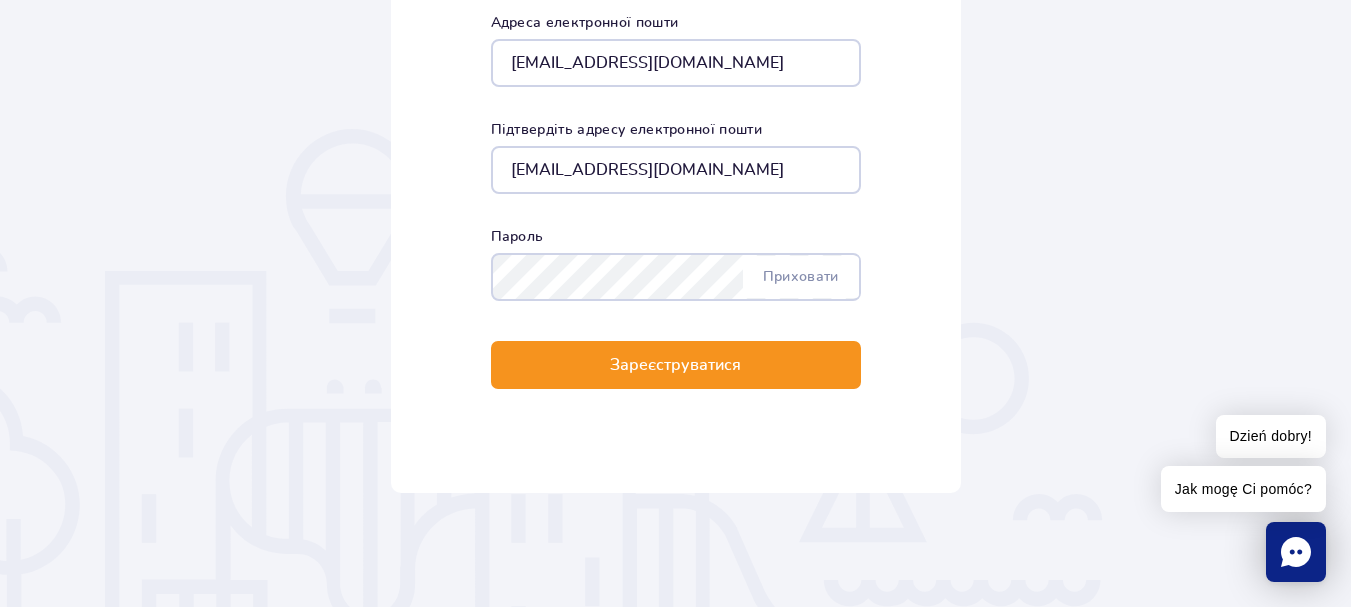 click on "Мінімум 8 символів.
Приховати
Пароль" at bounding box center (676, 263) 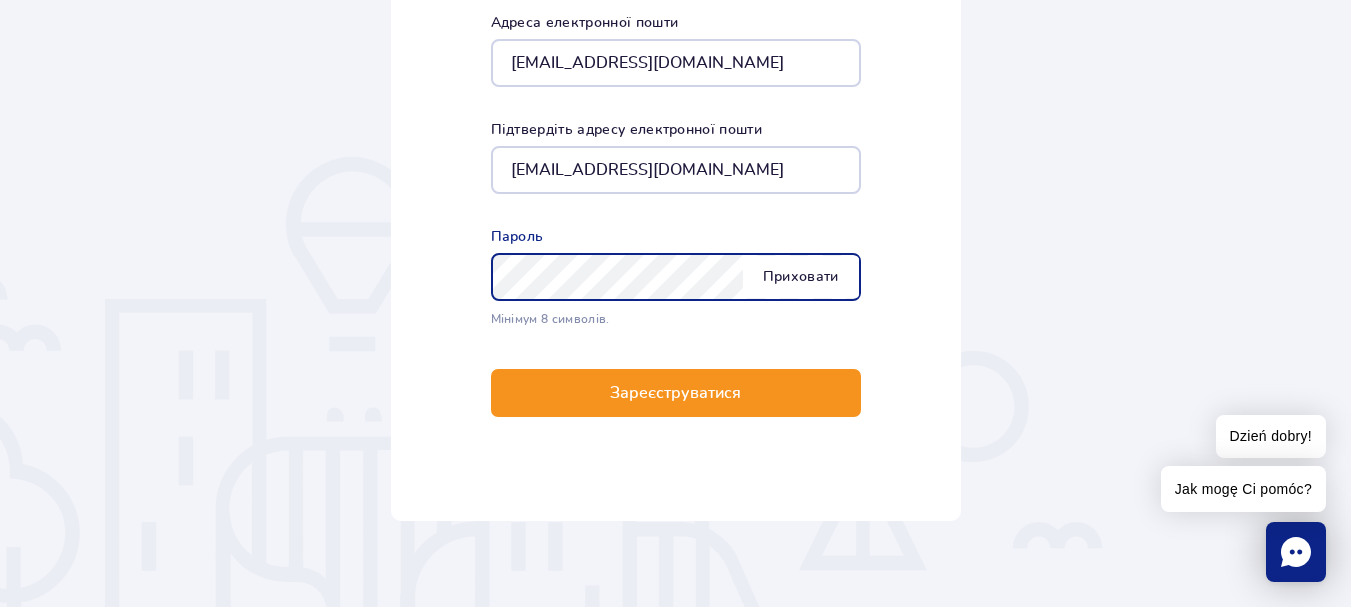 scroll, scrollTop: 328, scrollLeft: 0, axis: vertical 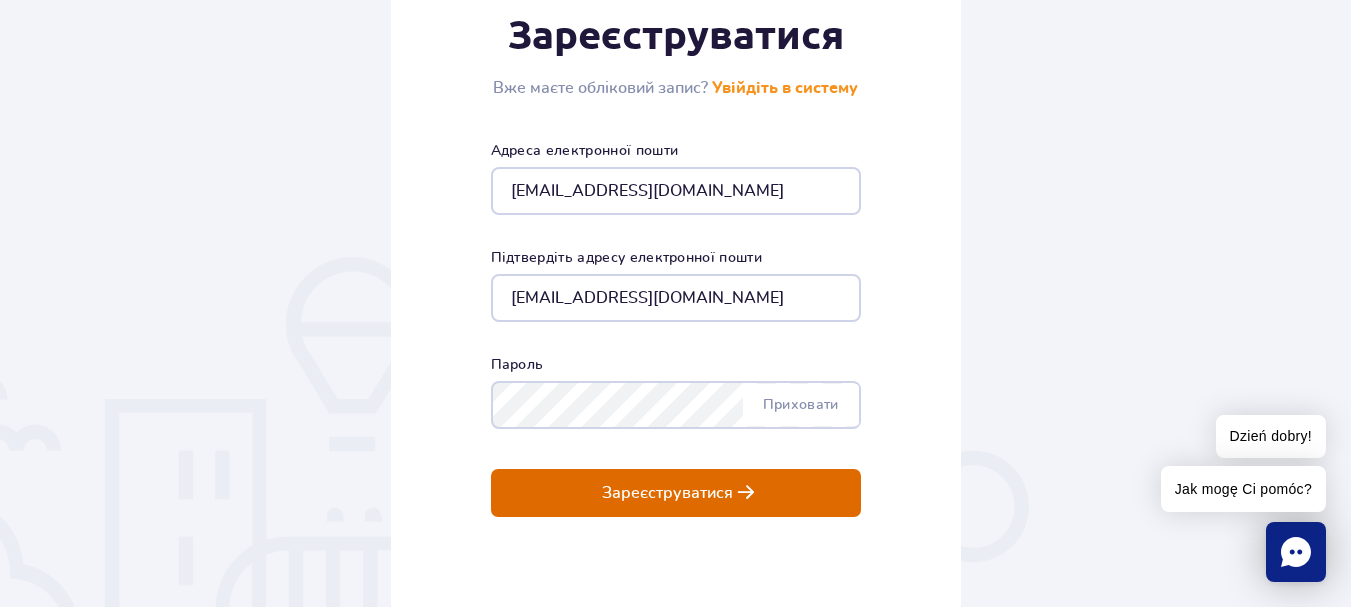click on "Зареєструватися" at bounding box center [667, 493] 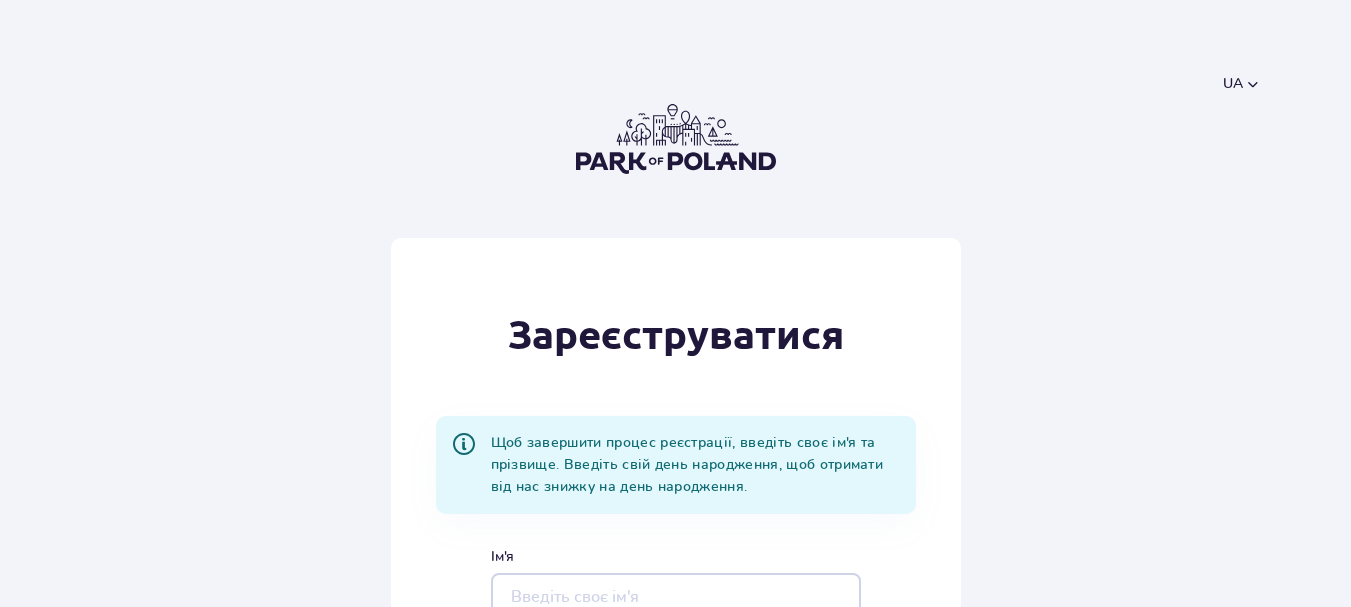 scroll, scrollTop: 0, scrollLeft: 0, axis: both 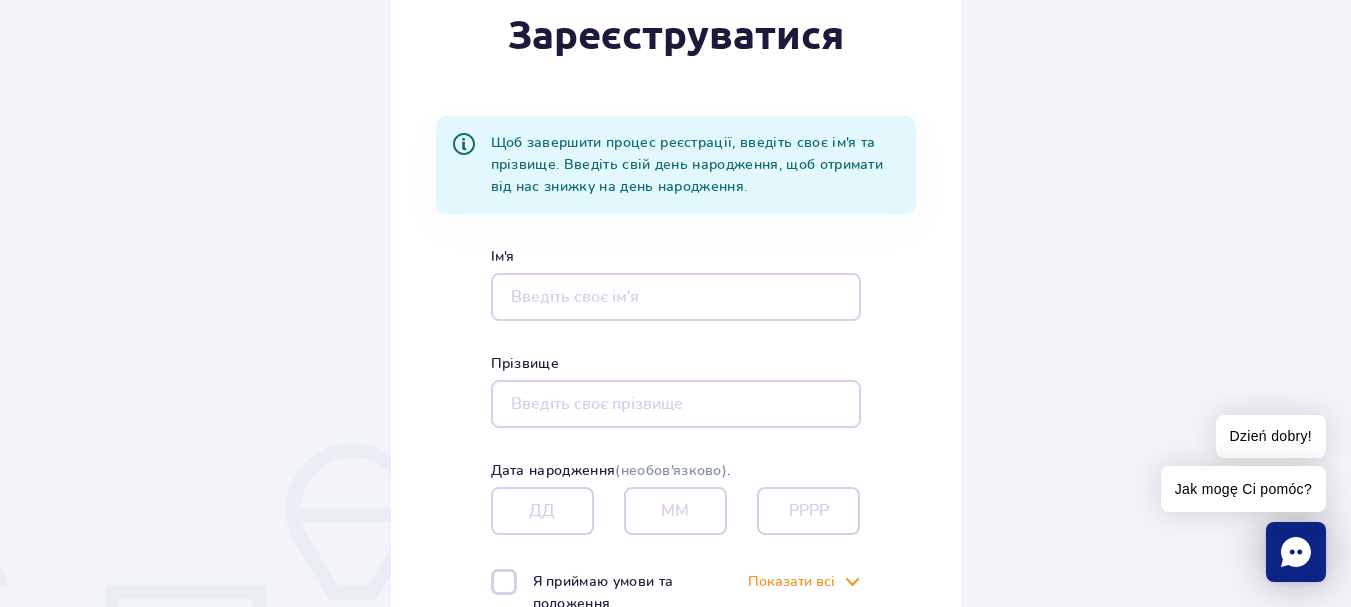 click on "Ім'я" at bounding box center [676, 297] 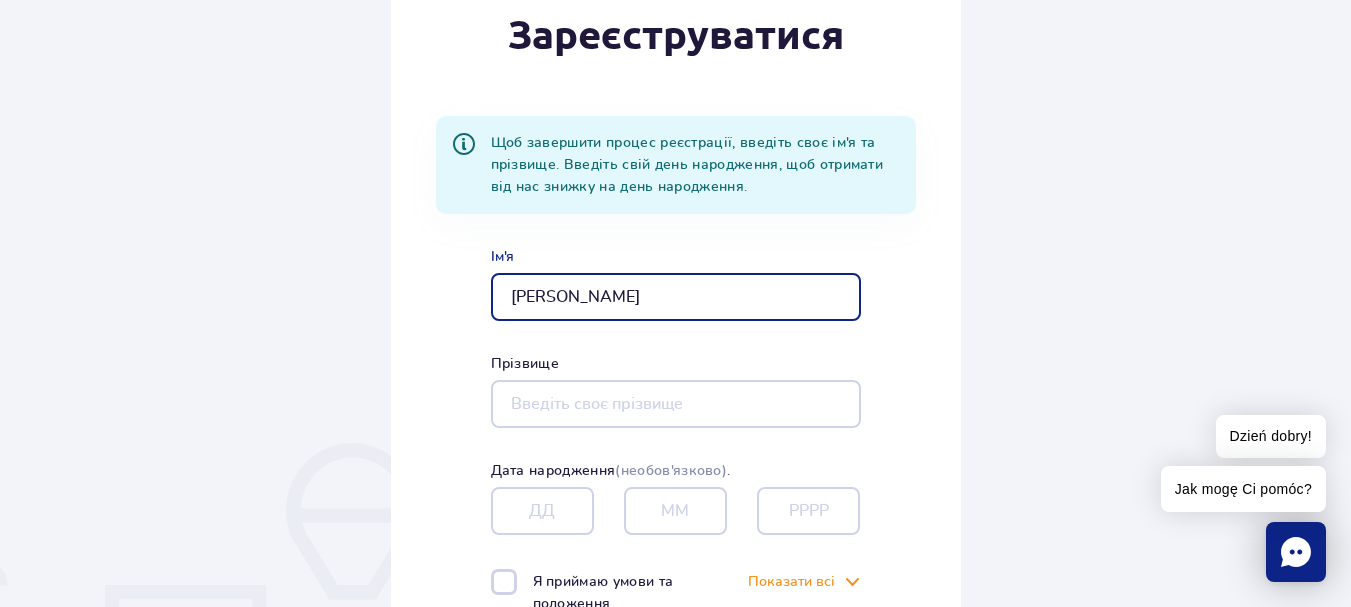 type on "[PERSON_NAME]" 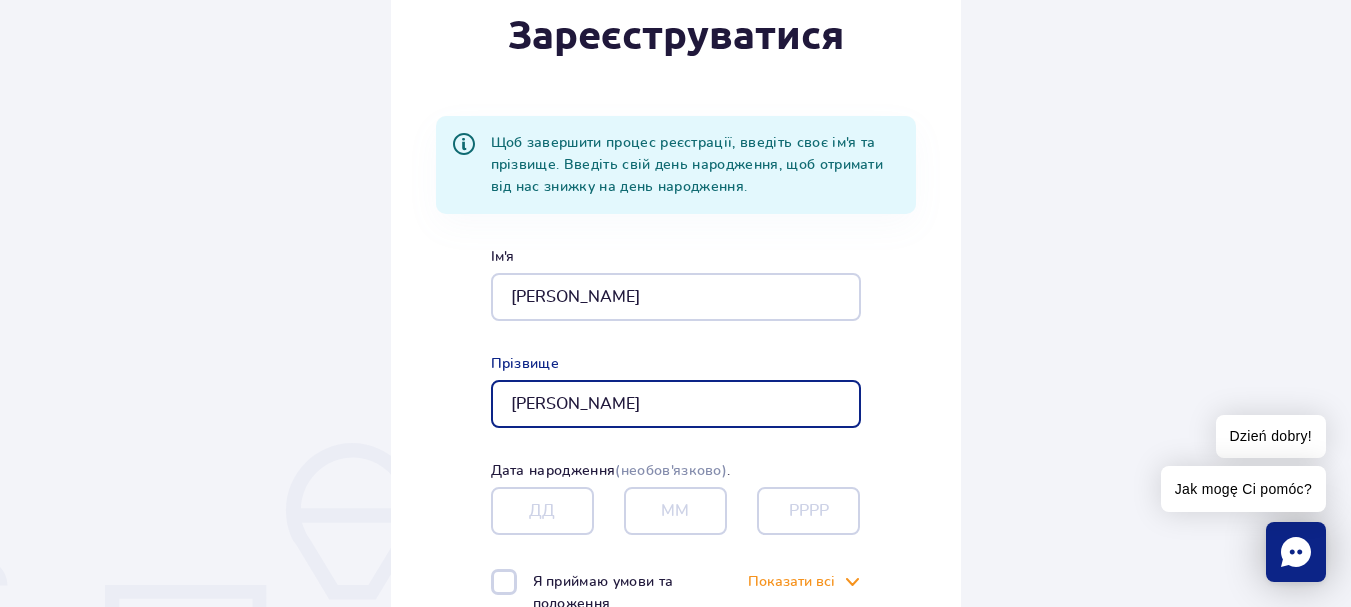type on "[PERSON_NAME]" 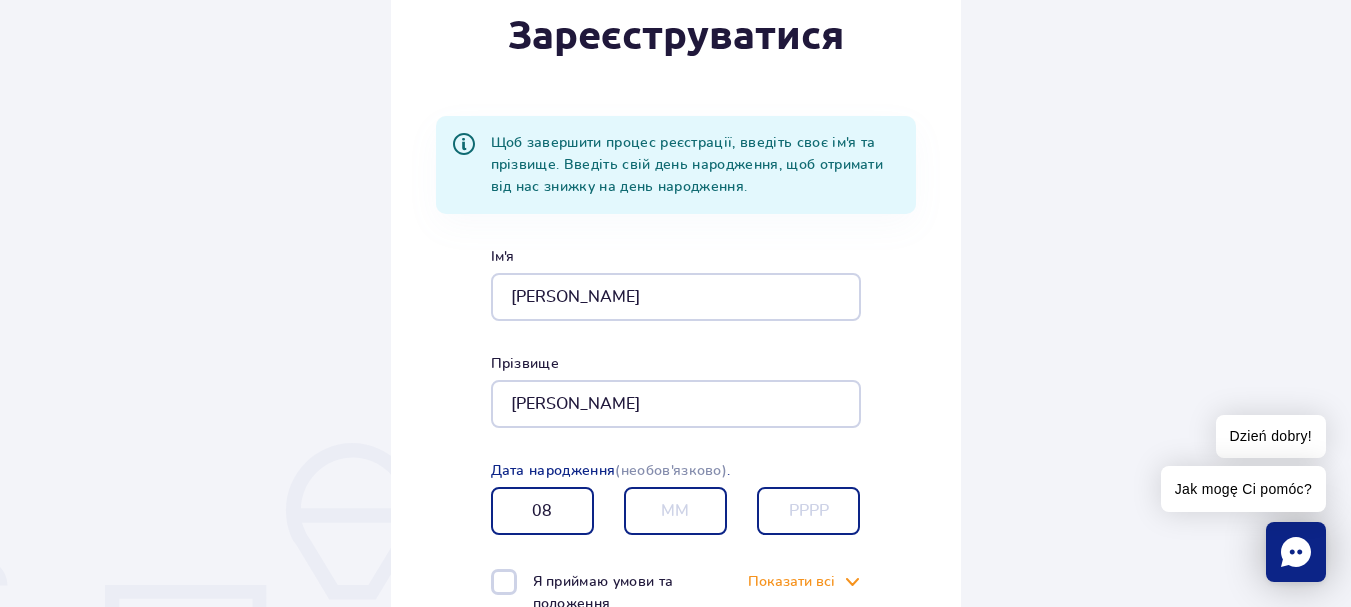 type on "0" 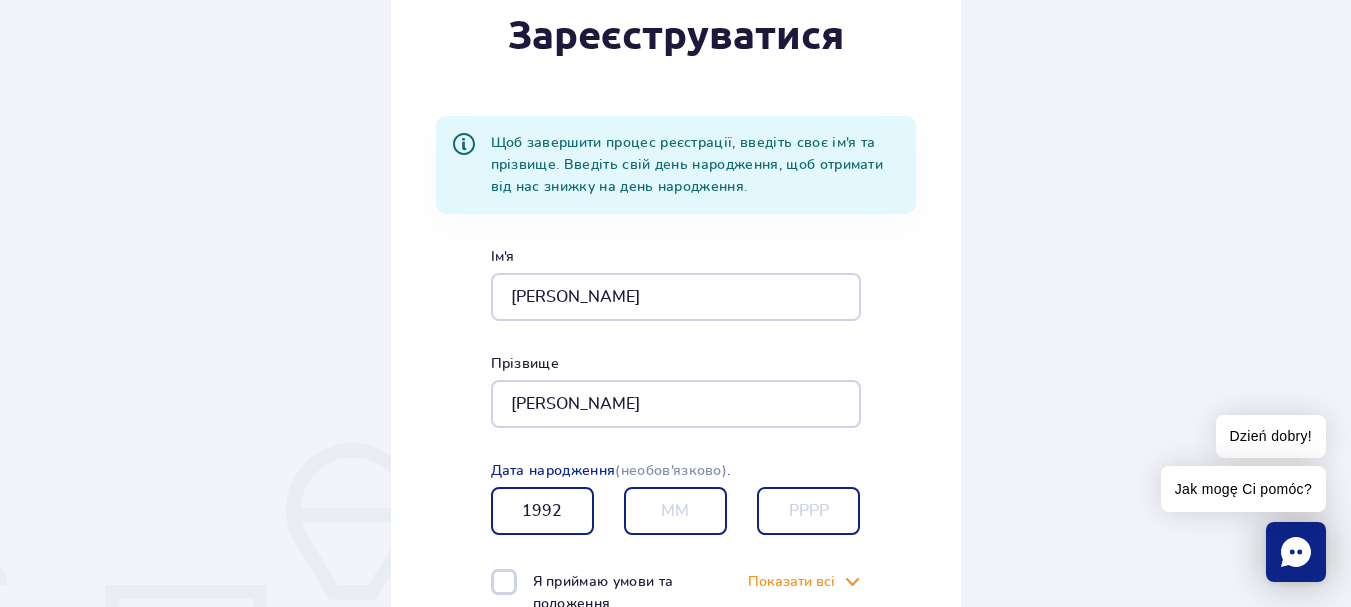 click on "1992" at bounding box center (542, 511) 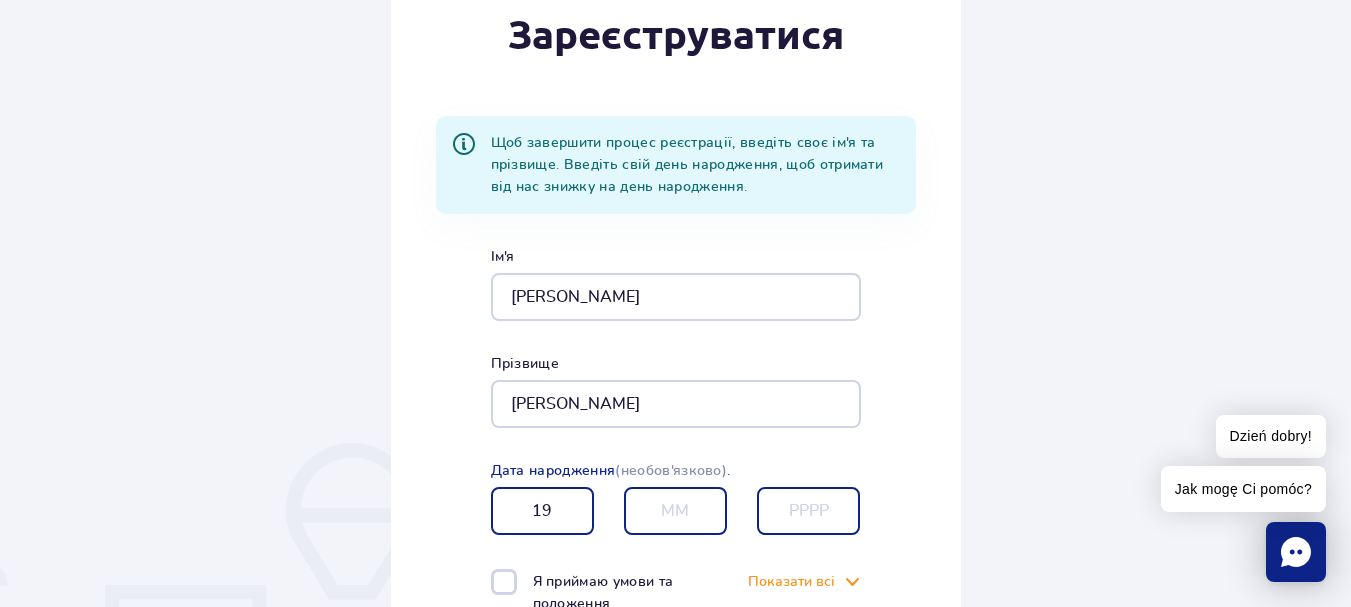 type on "1" 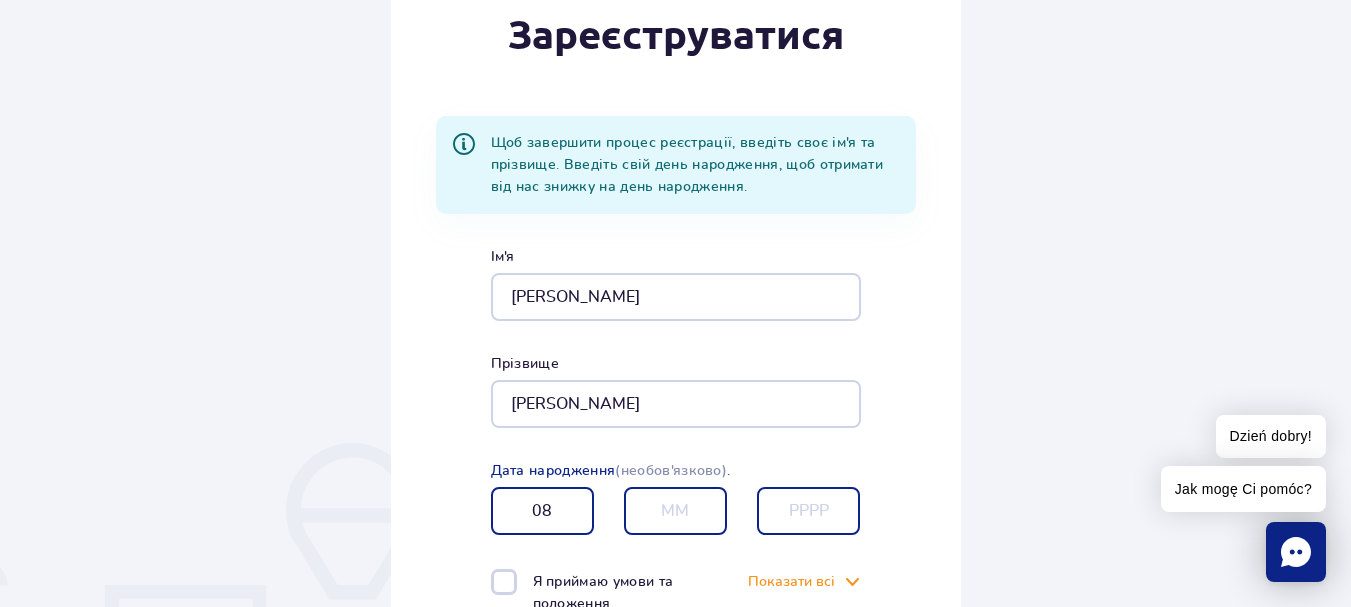 type on "08" 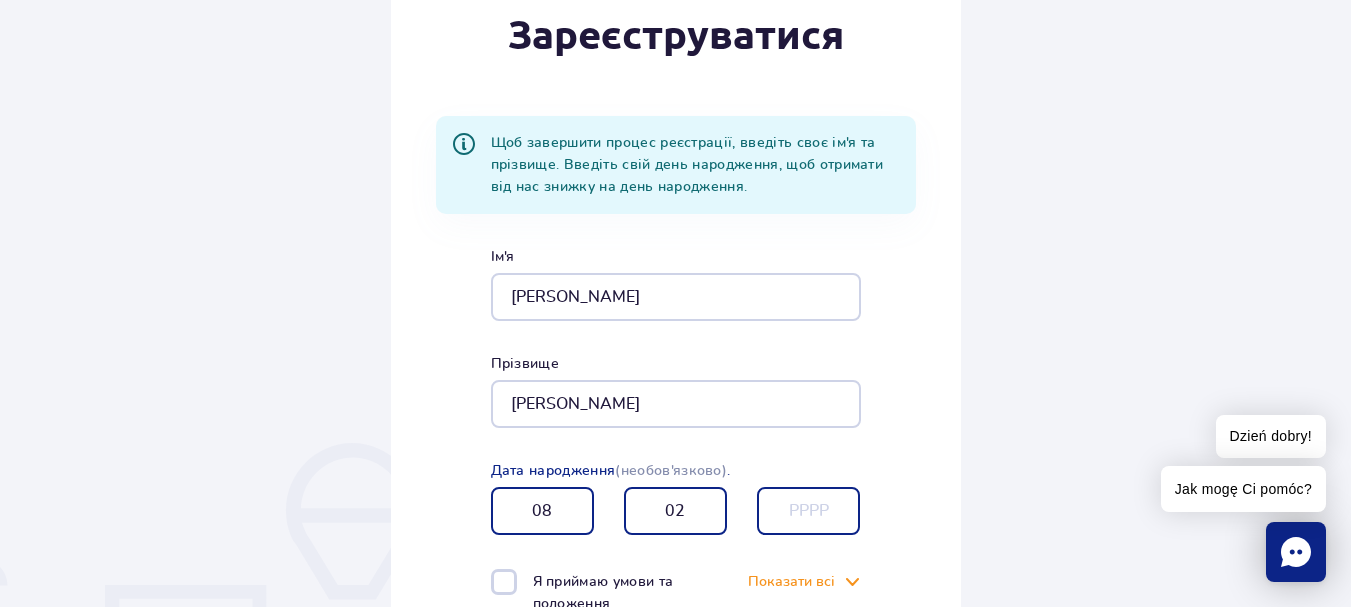 type on "02" 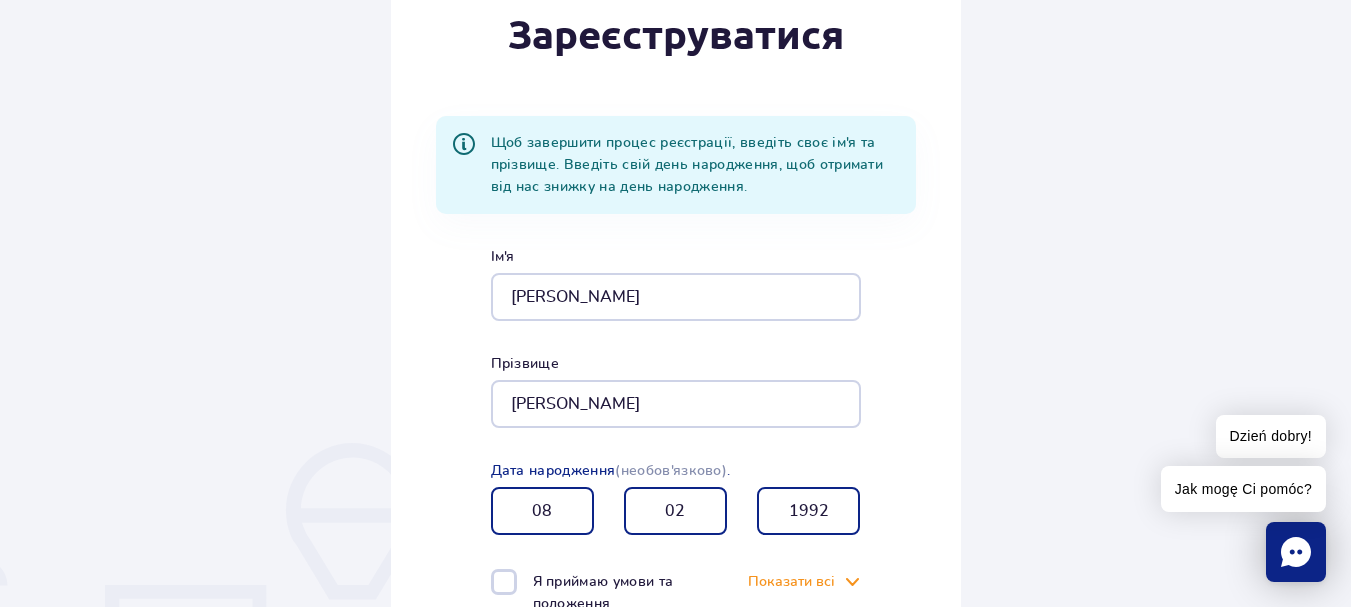 type on "1992" 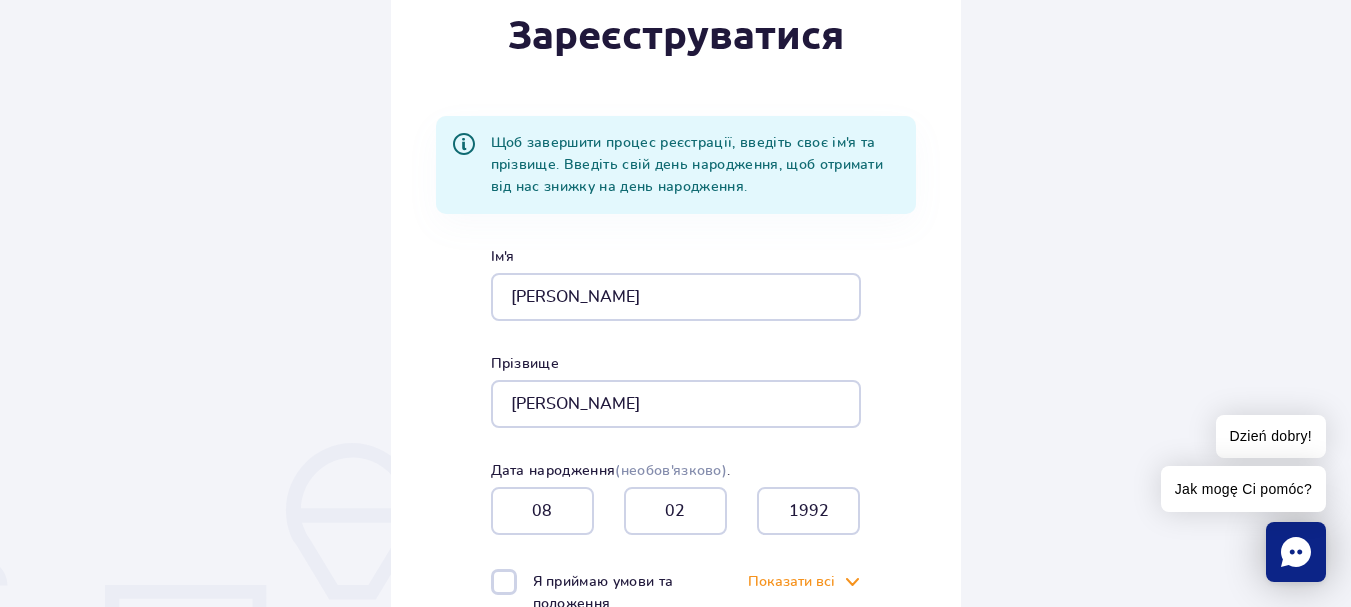 type 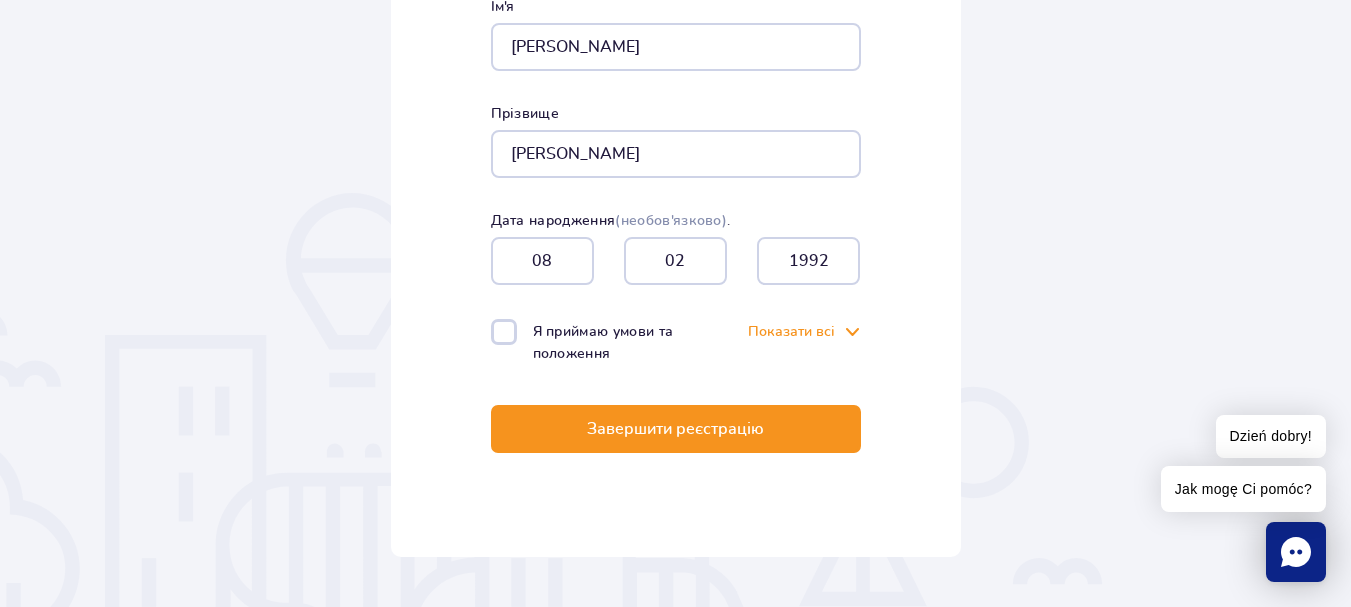scroll, scrollTop: 600, scrollLeft: 0, axis: vertical 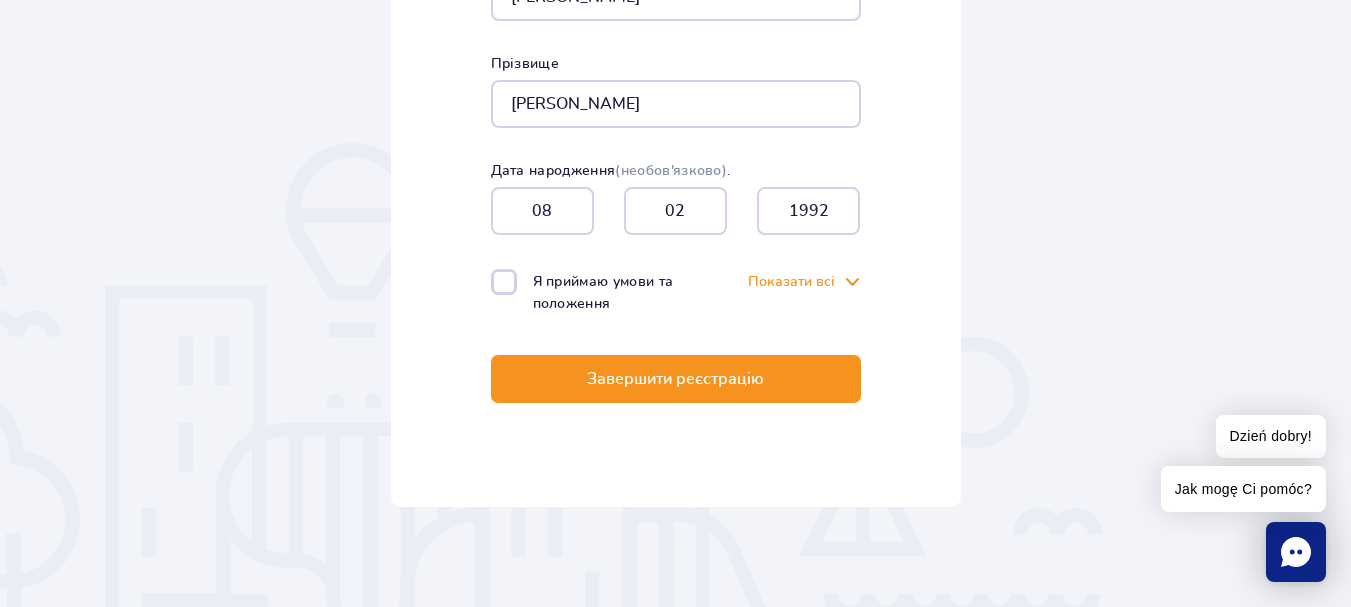 click on "Я приймаю умови та положення" at bounding box center (583, 292) 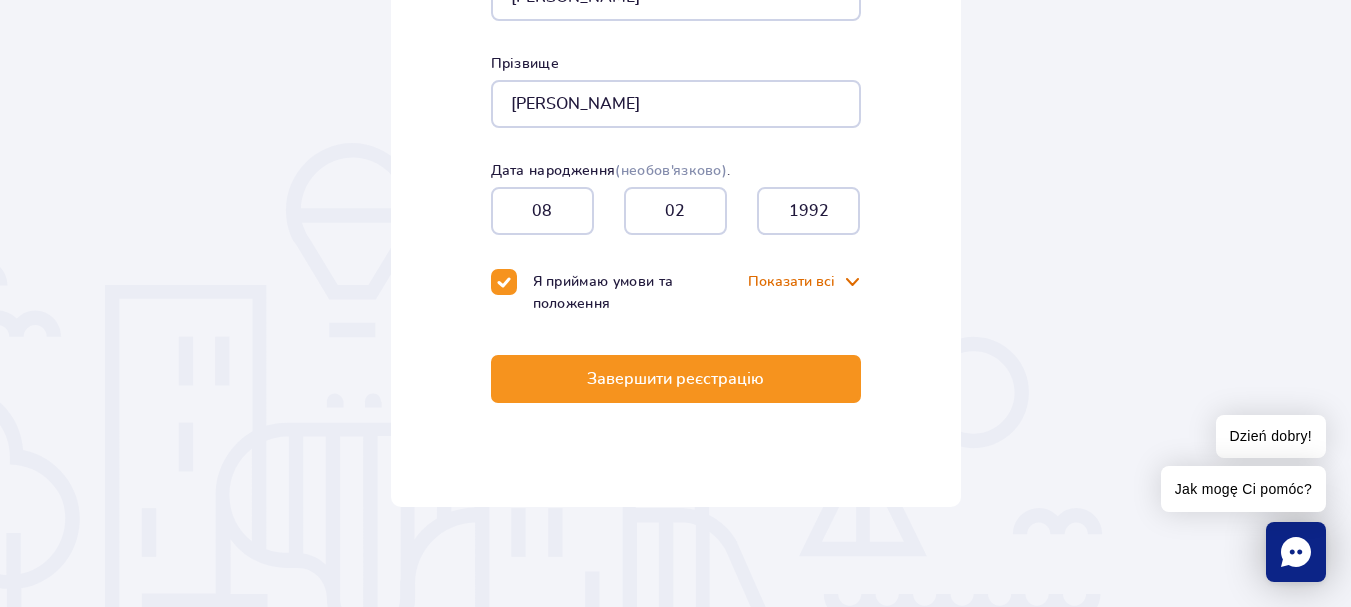 click at bounding box center [853, 282] 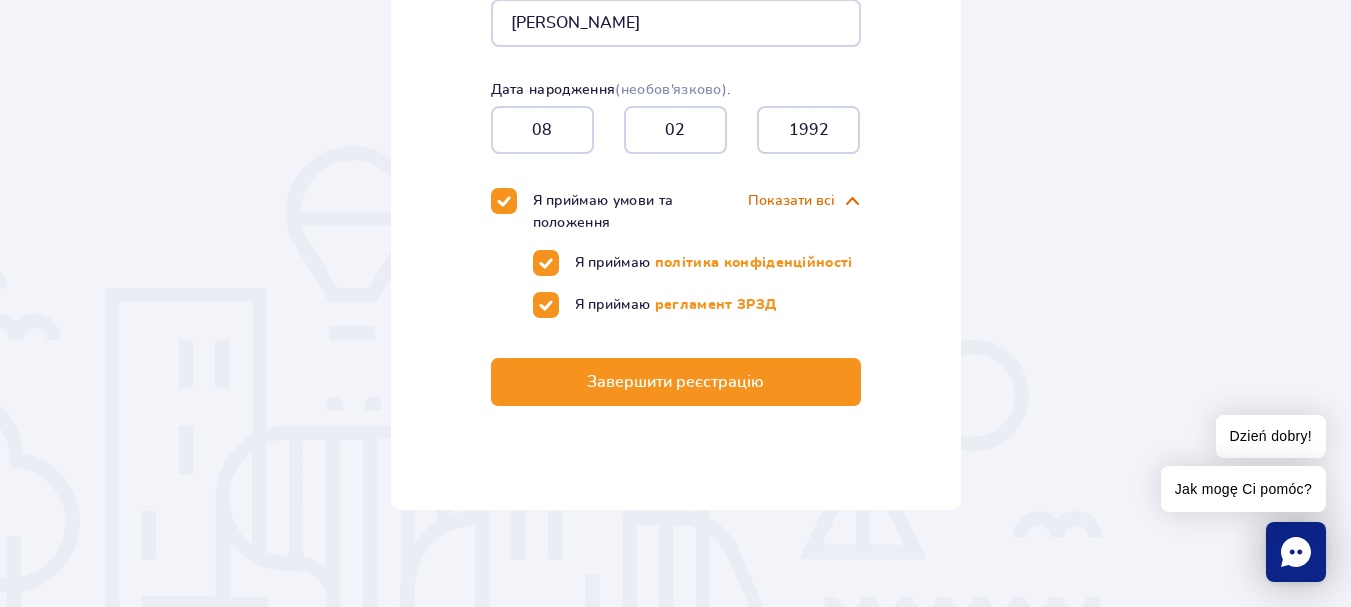 scroll, scrollTop: 684, scrollLeft: 0, axis: vertical 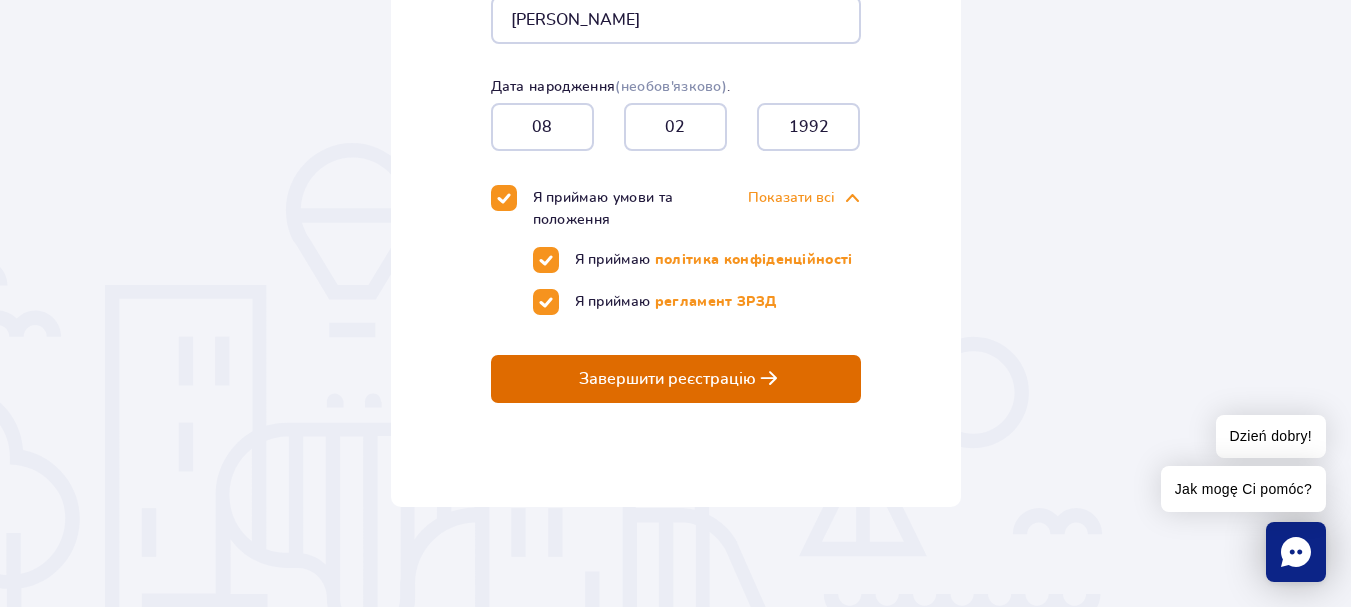 click on "Завершити реєстрацію" at bounding box center [667, 379] 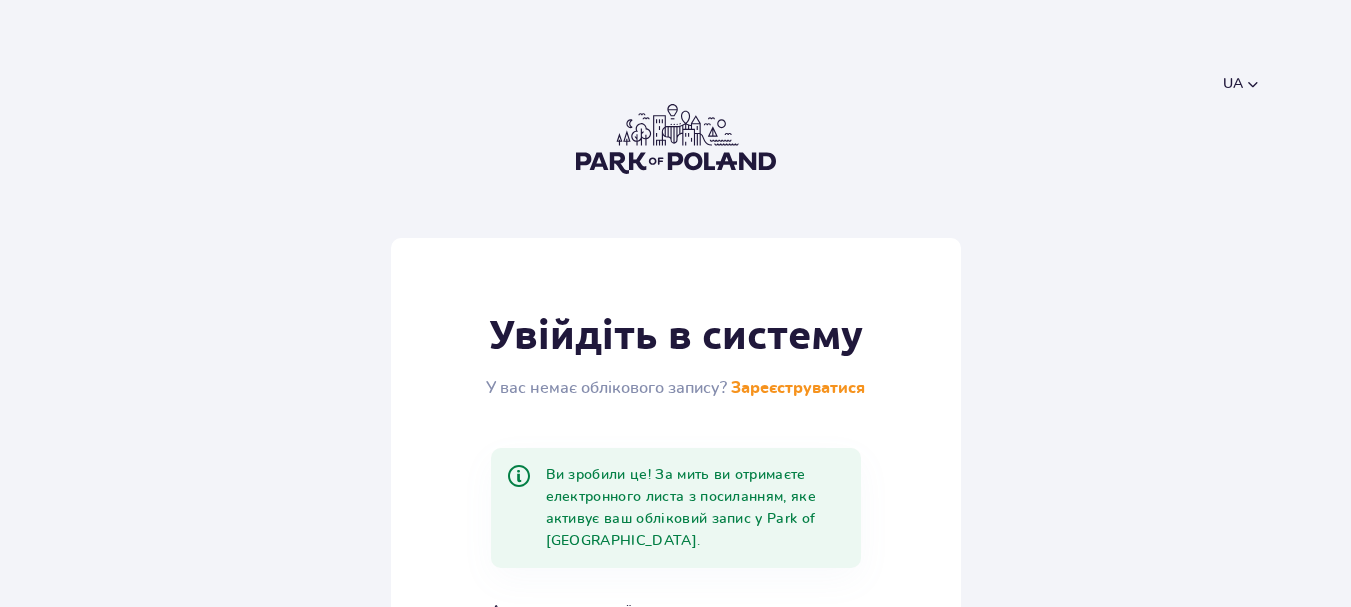 scroll, scrollTop: 0, scrollLeft: 0, axis: both 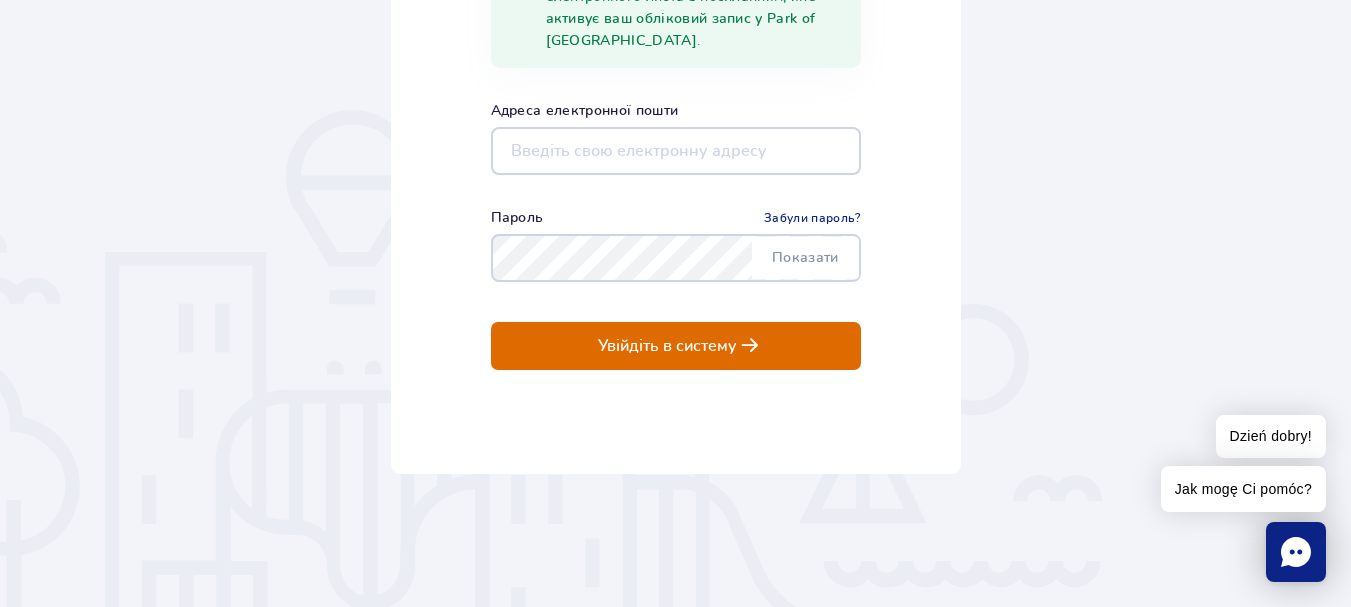 type on "[EMAIL_ADDRESS][DOMAIN_NAME]" 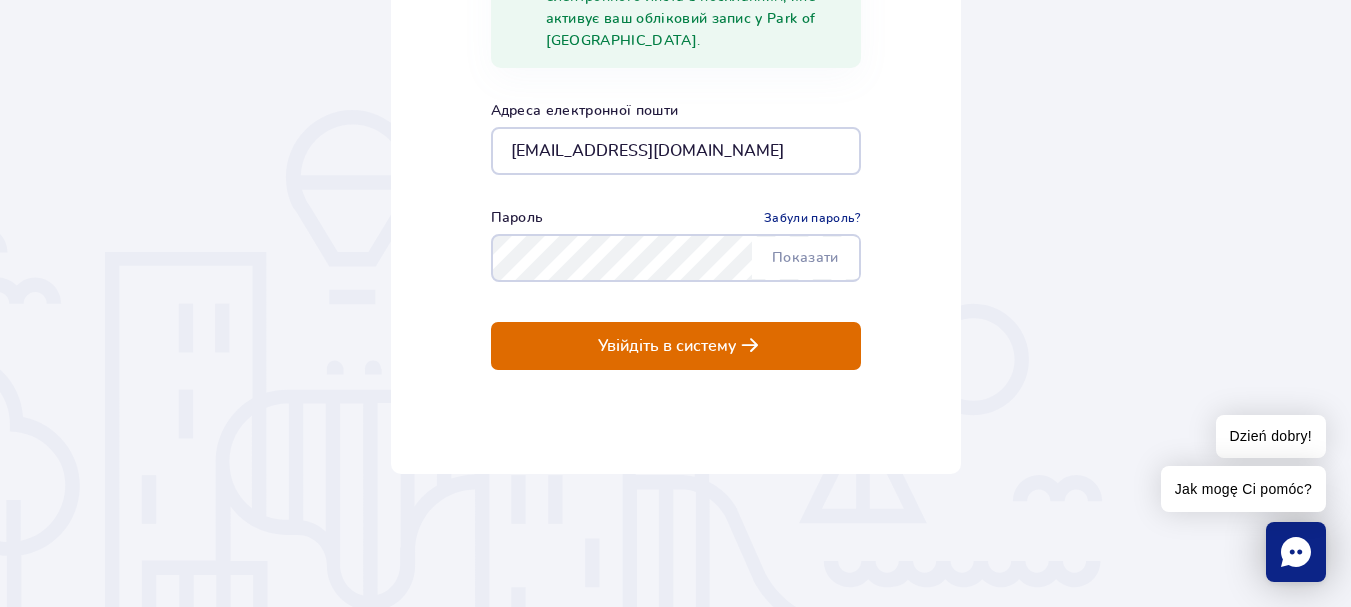 click on "Увійдіть в систему" at bounding box center [667, 346] 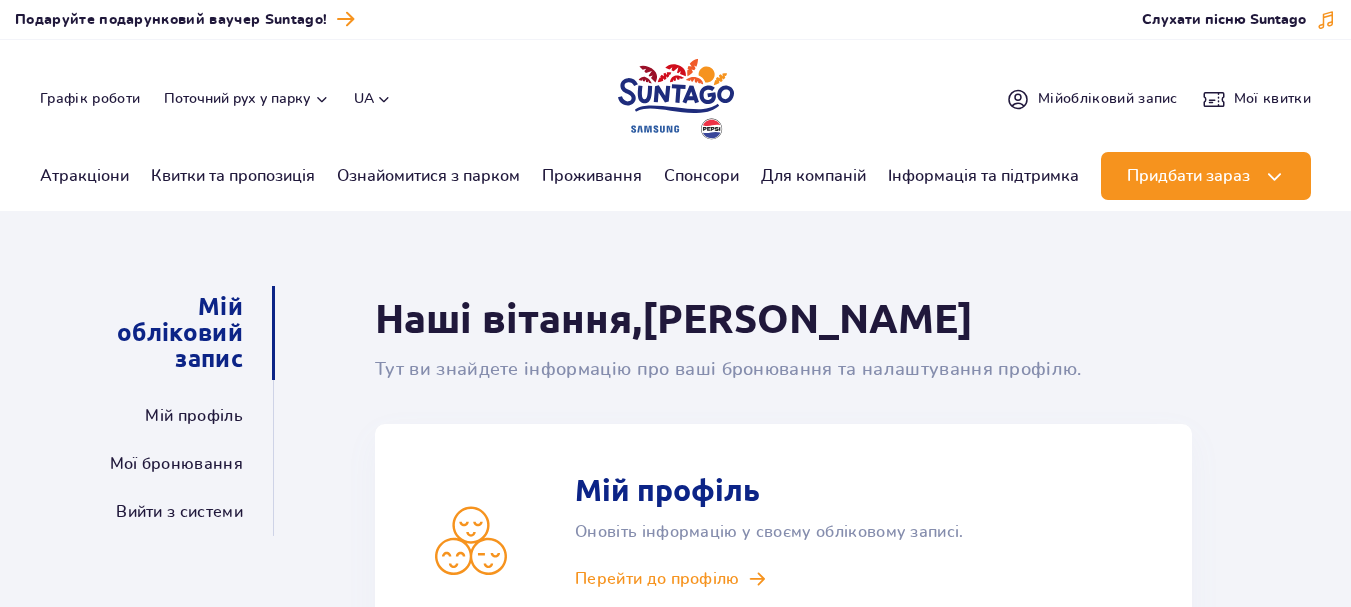 scroll, scrollTop: 0, scrollLeft: 0, axis: both 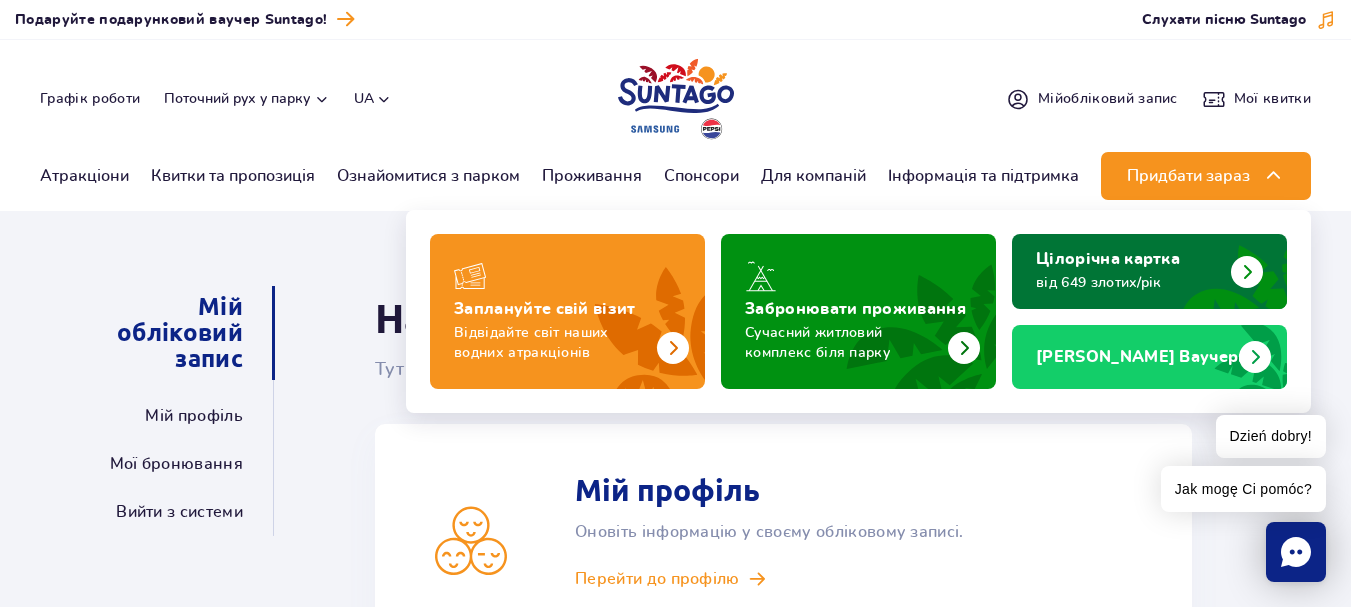 click at bounding box center [1247, 272] 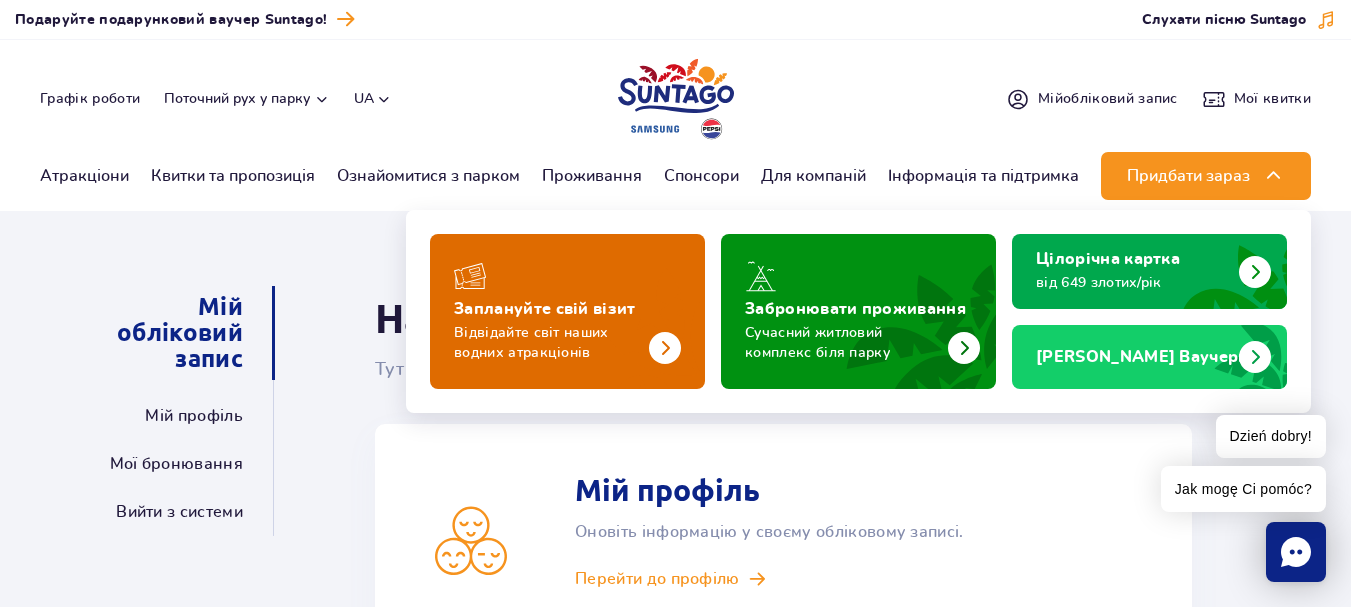 click at bounding box center (567, 311) 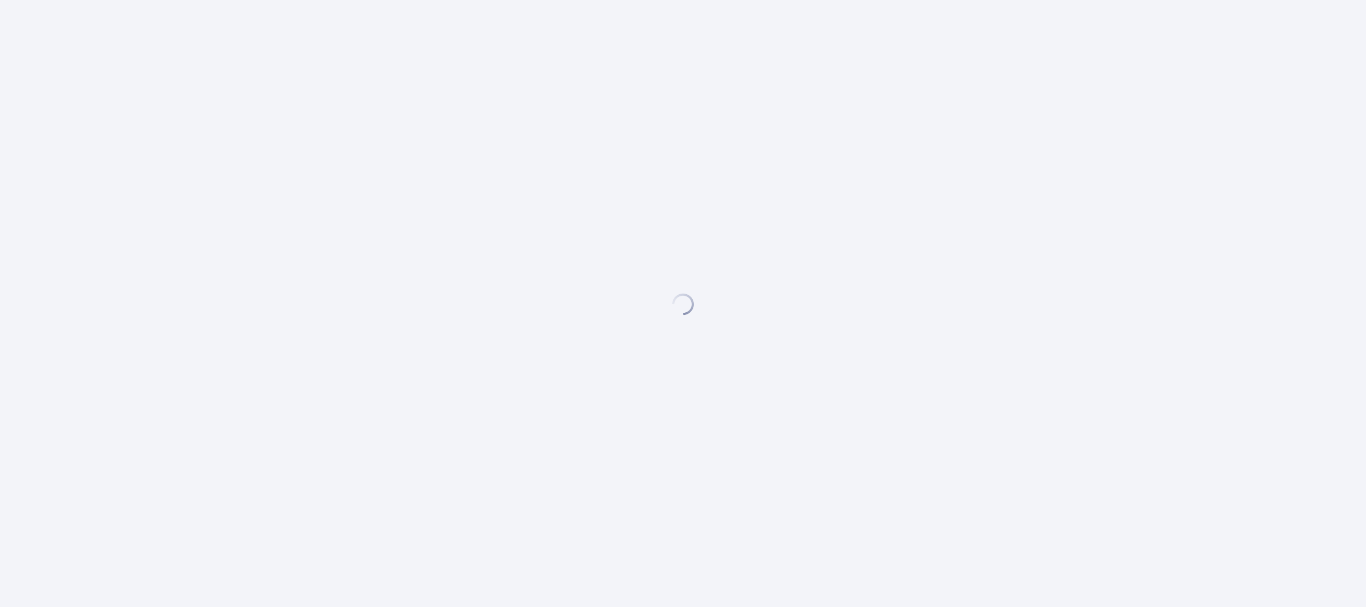 scroll, scrollTop: 0, scrollLeft: 0, axis: both 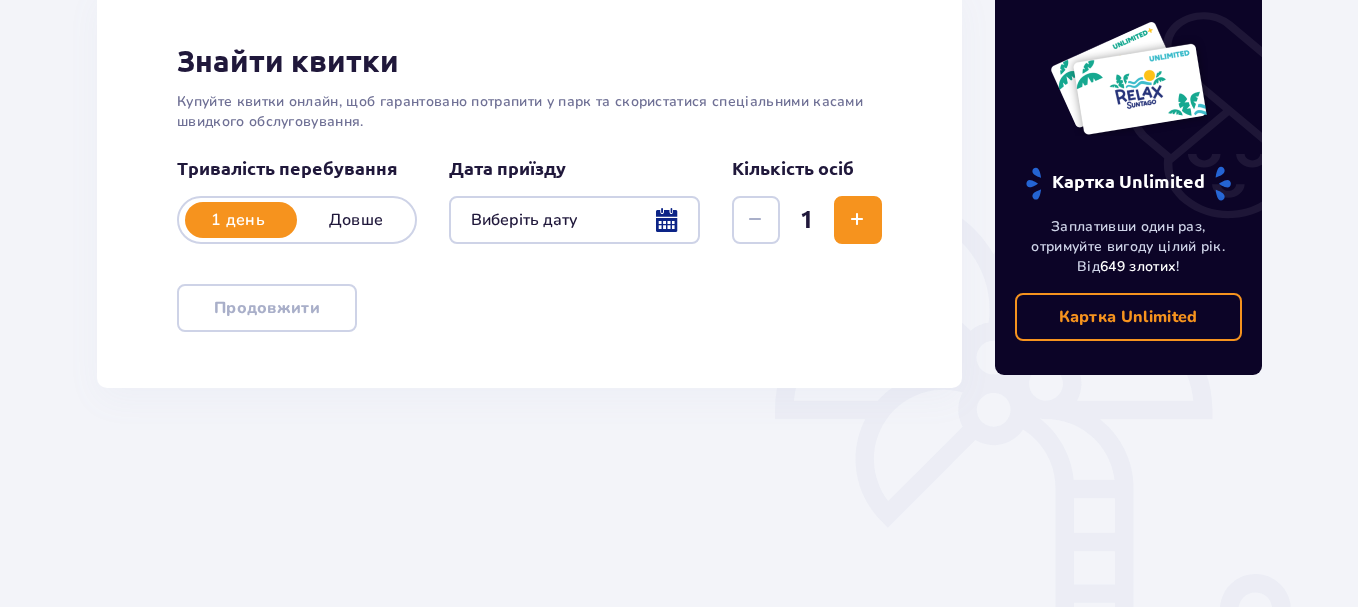click at bounding box center (574, 220) 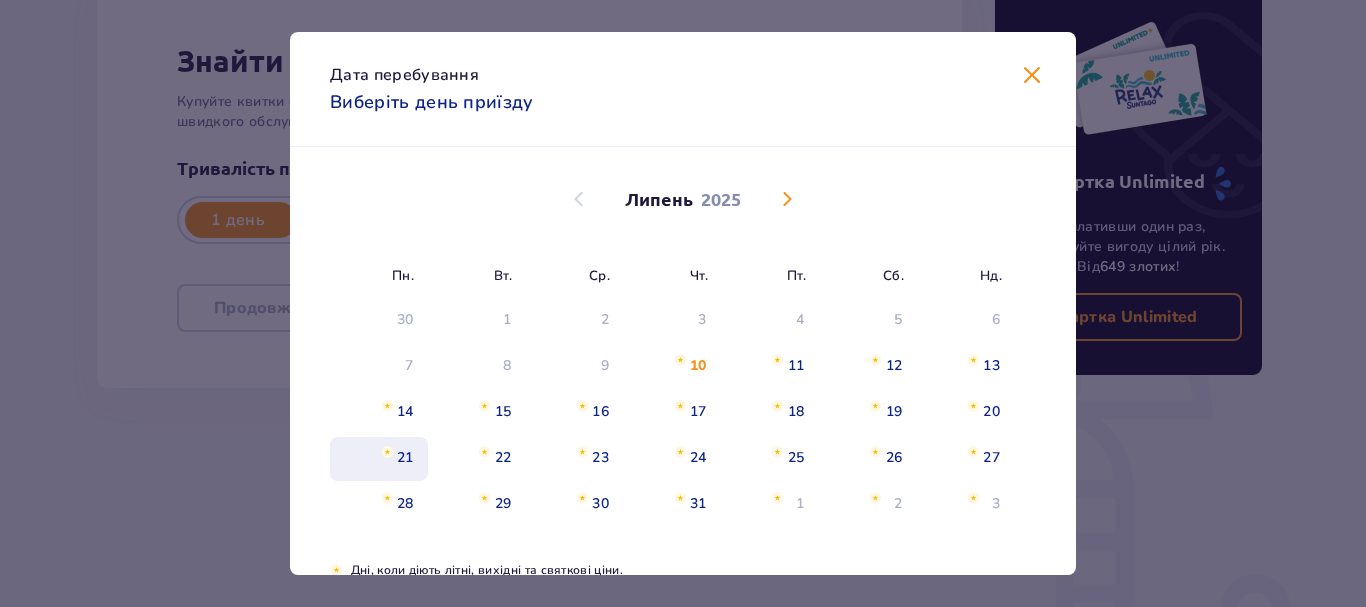 click on "21" at bounding box center [405, 458] 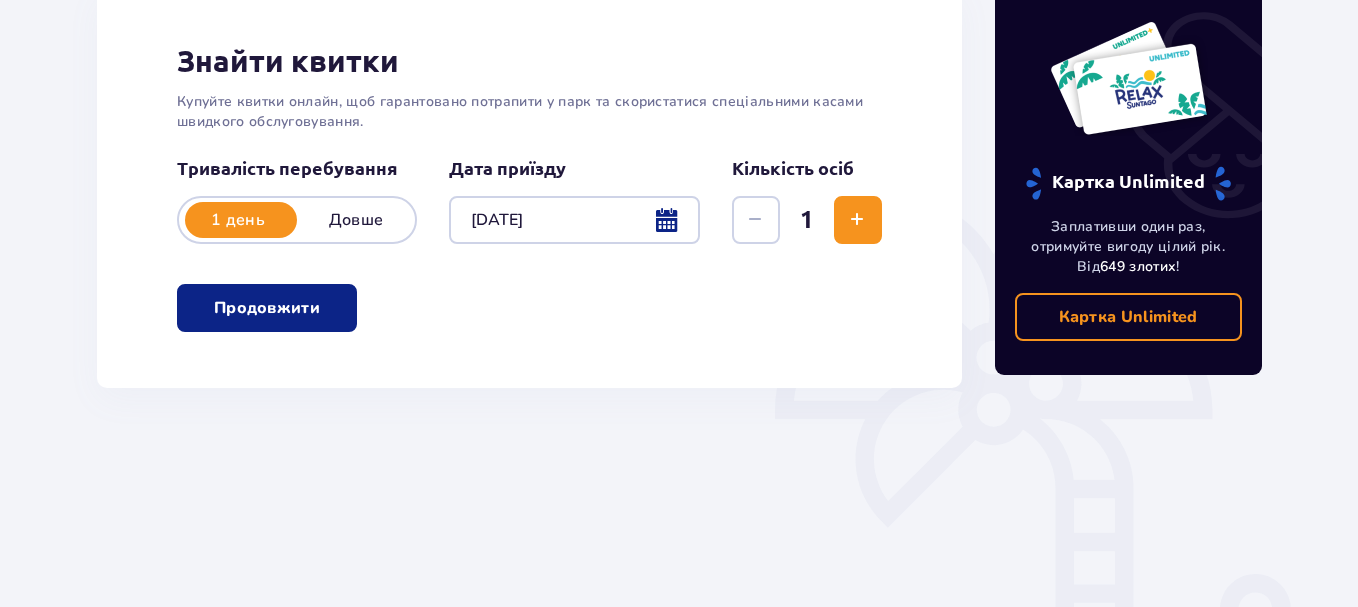 click at bounding box center [857, 220] 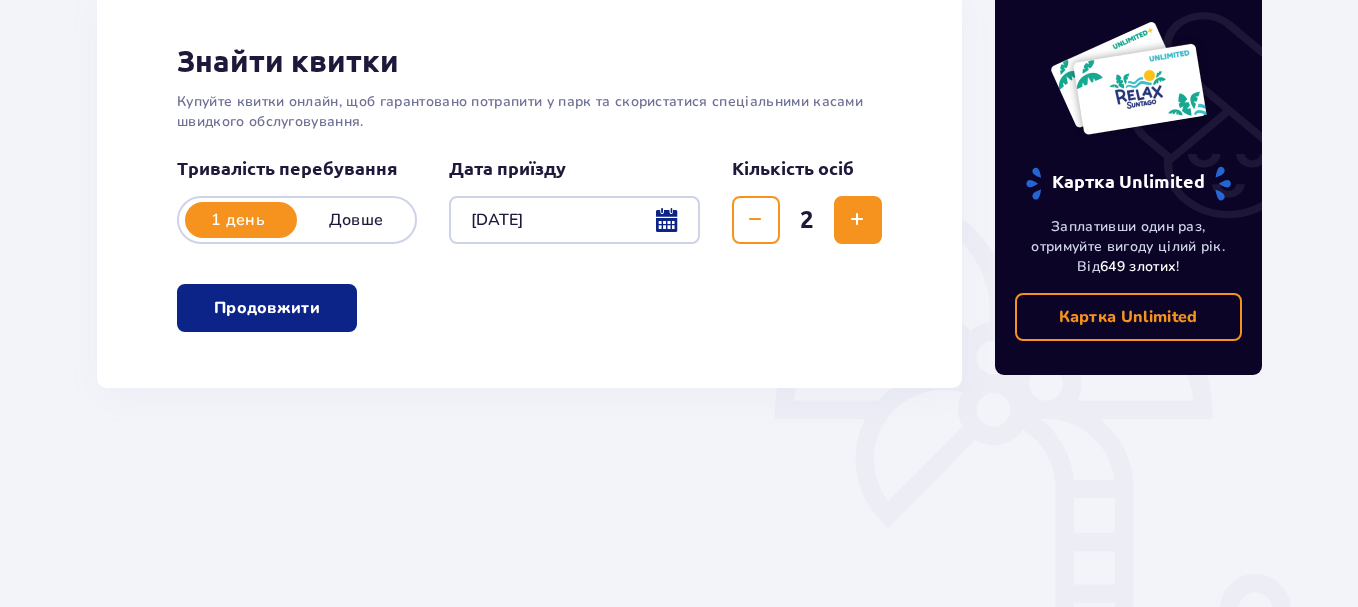 click at bounding box center [857, 220] 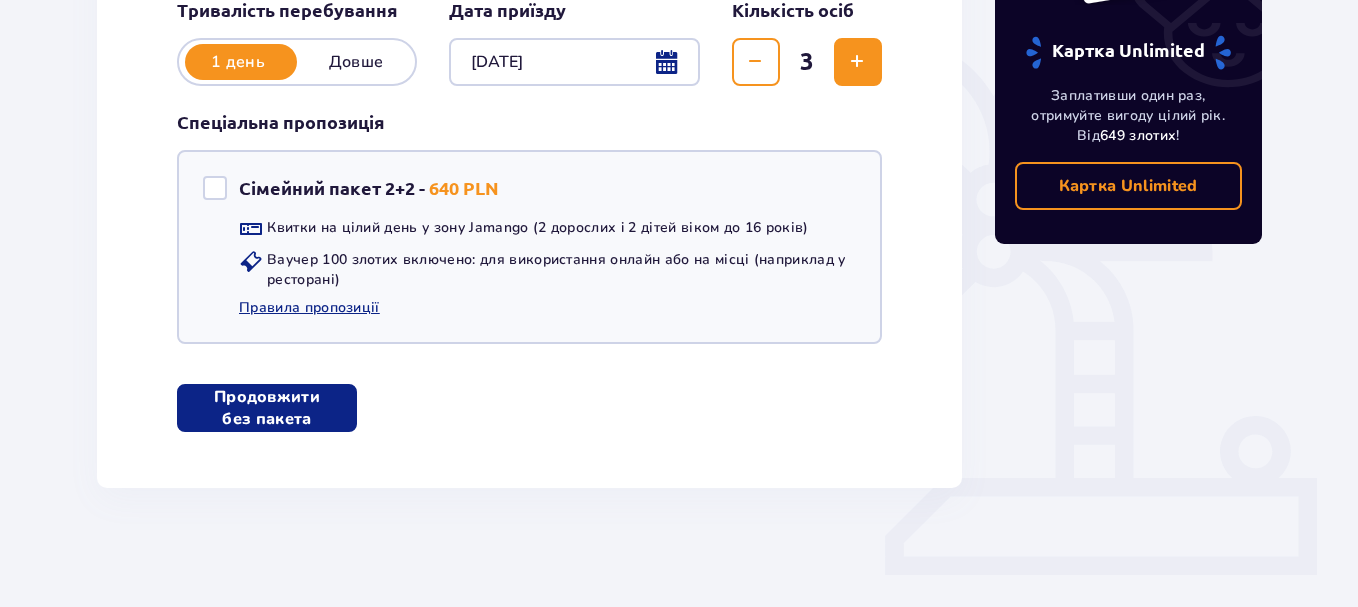 scroll, scrollTop: 459, scrollLeft: 0, axis: vertical 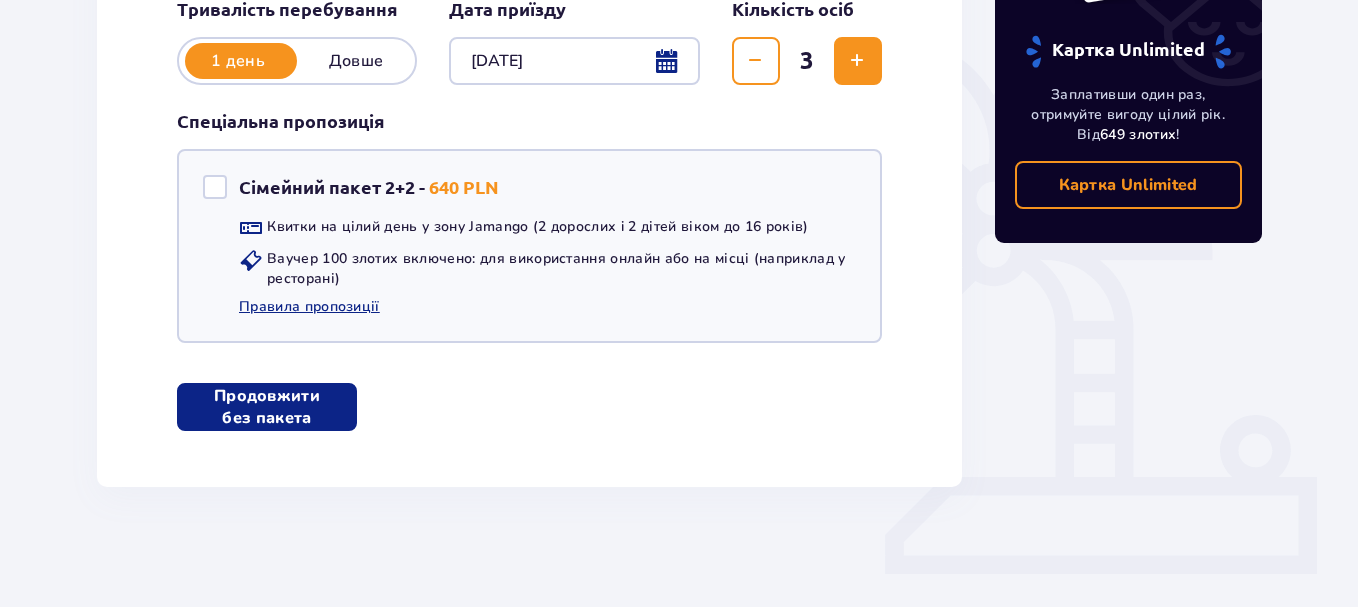 click on "Продовжити без пакета" at bounding box center (267, 407) 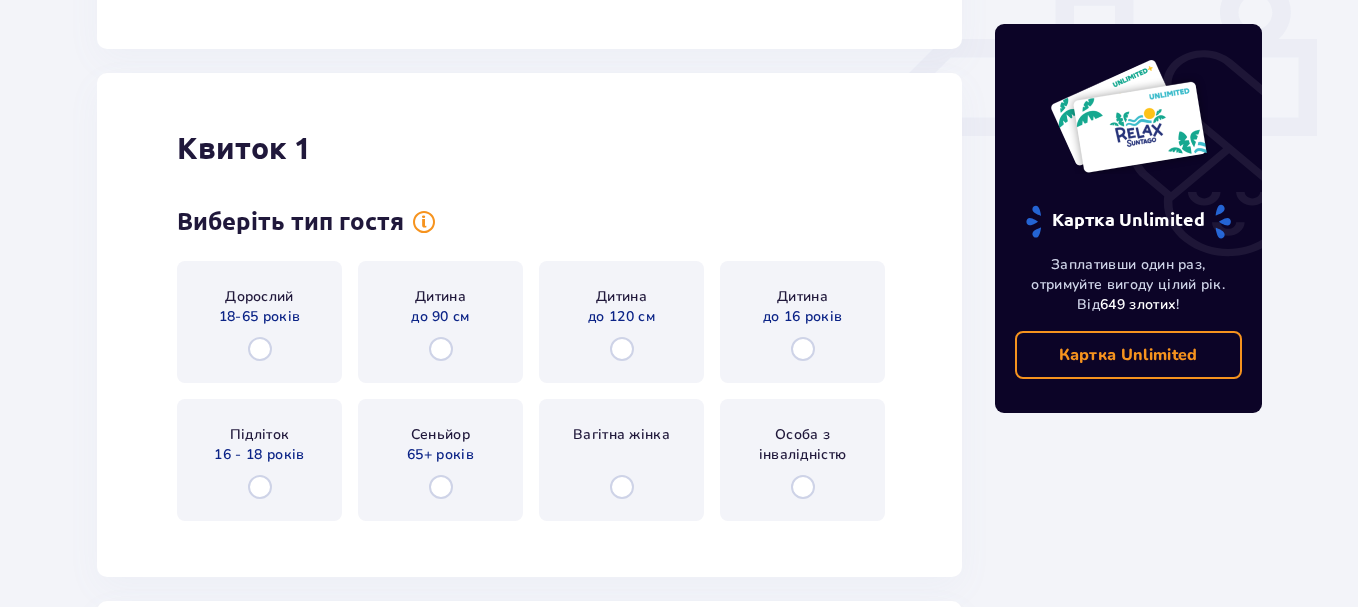 scroll, scrollTop: 946, scrollLeft: 0, axis: vertical 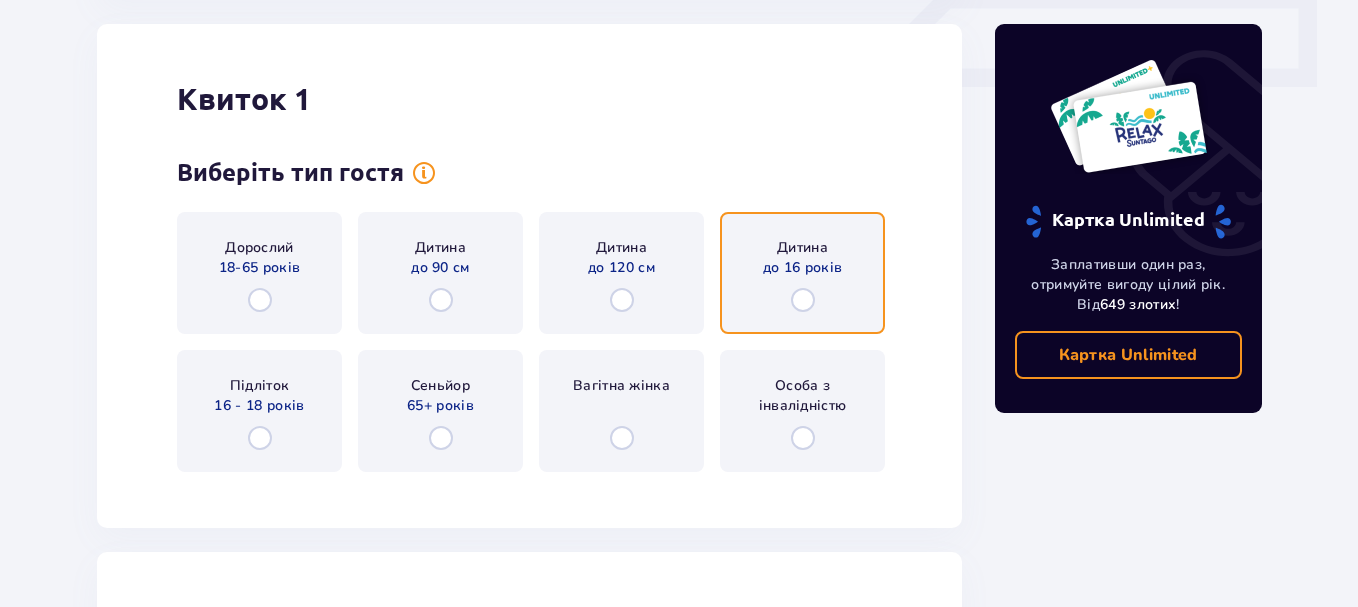 click at bounding box center [803, 300] 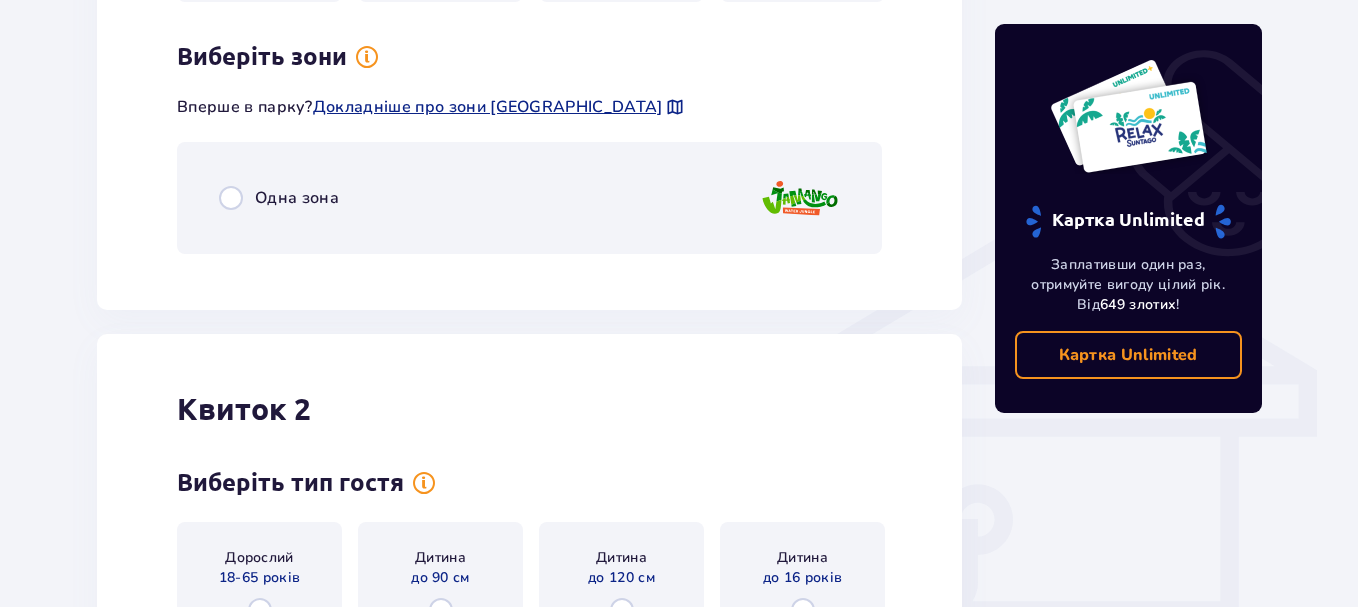 scroll, scrollTop: 1434, scrollLeft: 0, axis: vertical 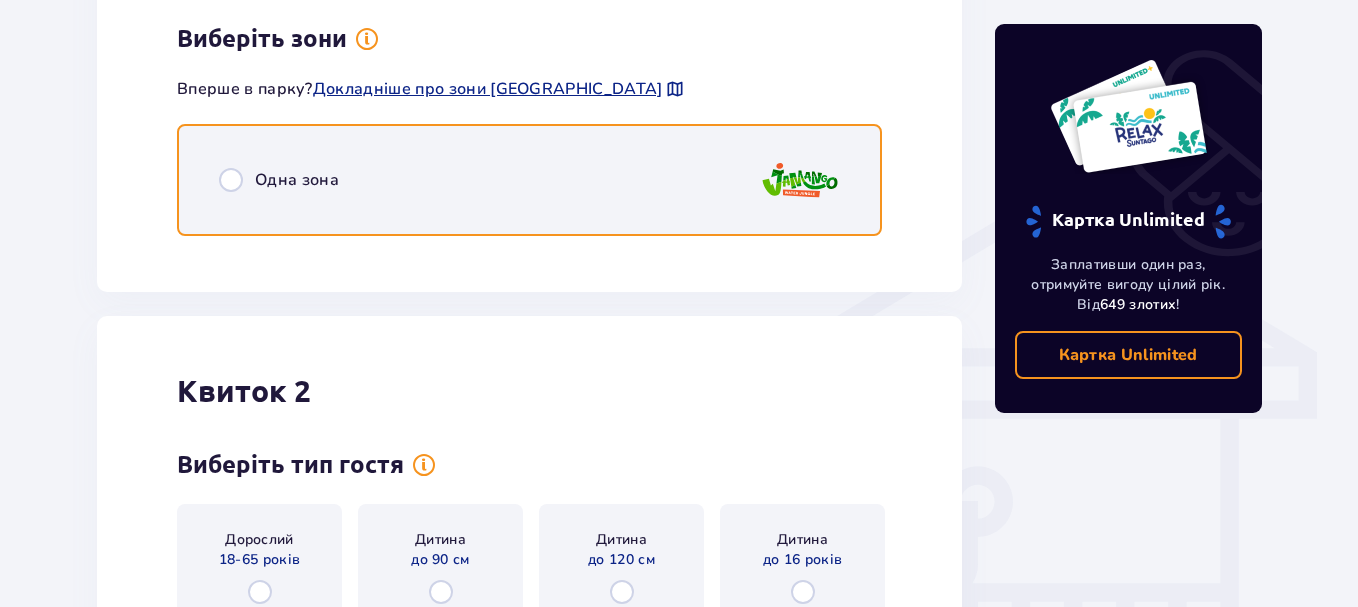 click at bounding box center [231, 180] 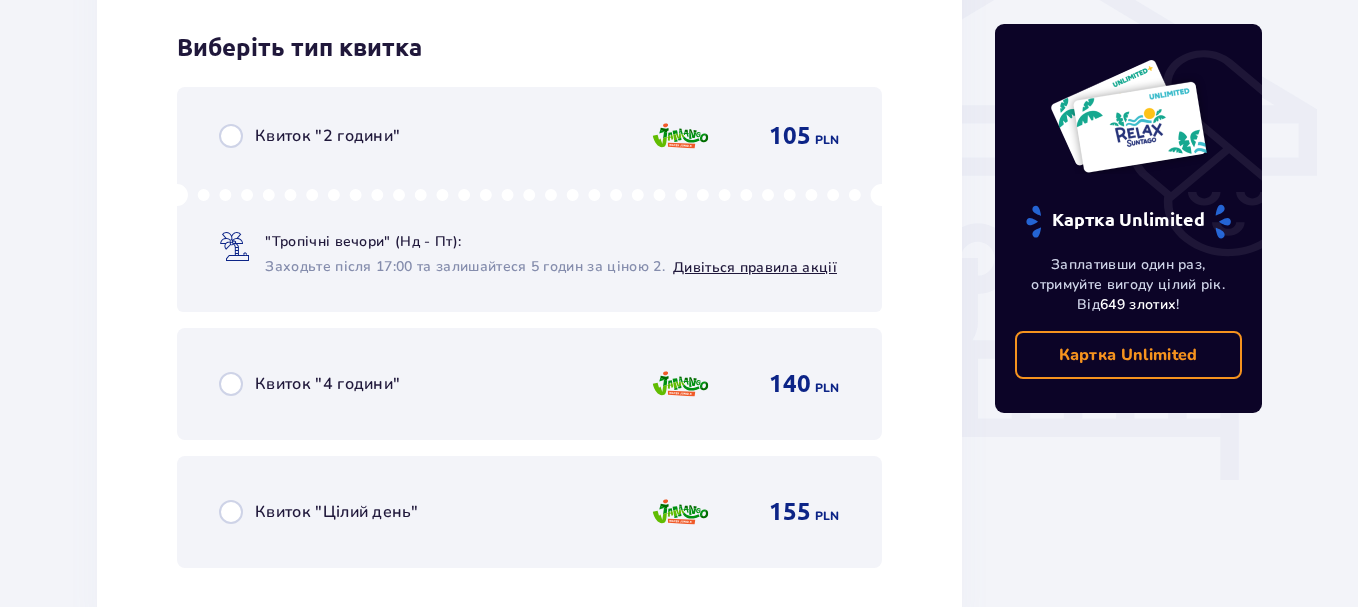 scroll, scrollTop: 1686, scrollLeft: 0, axis: vertical 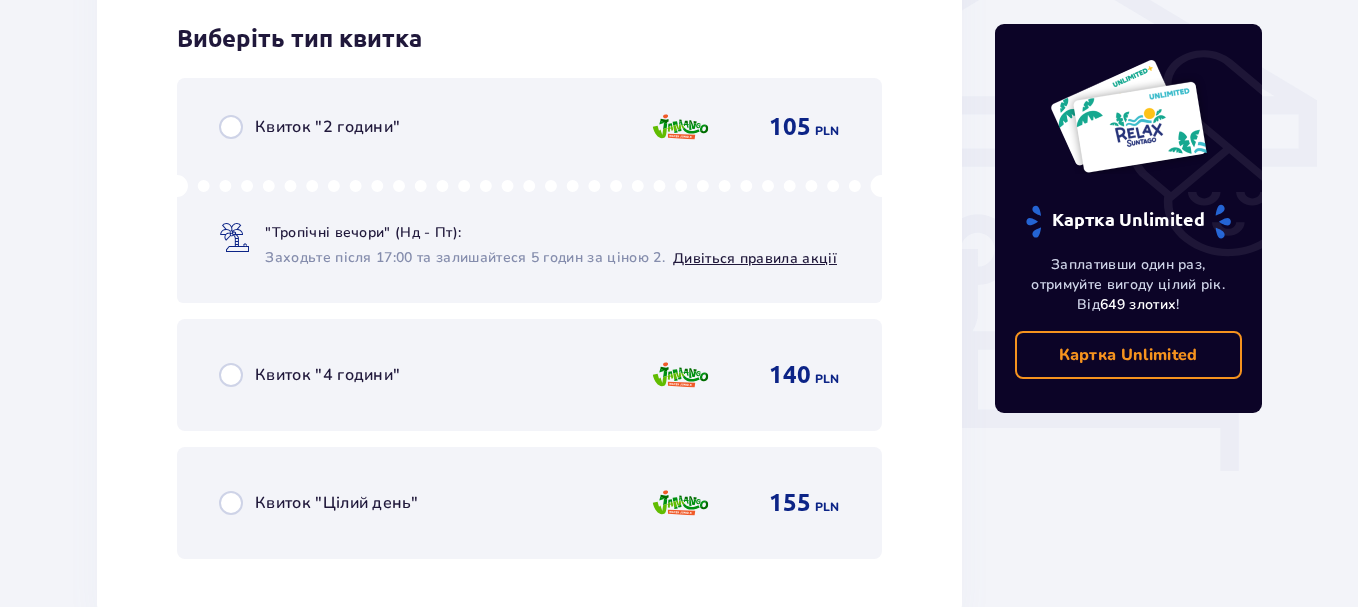 click on "Квиток "Цілий день"" at bounding box center [318, 503] 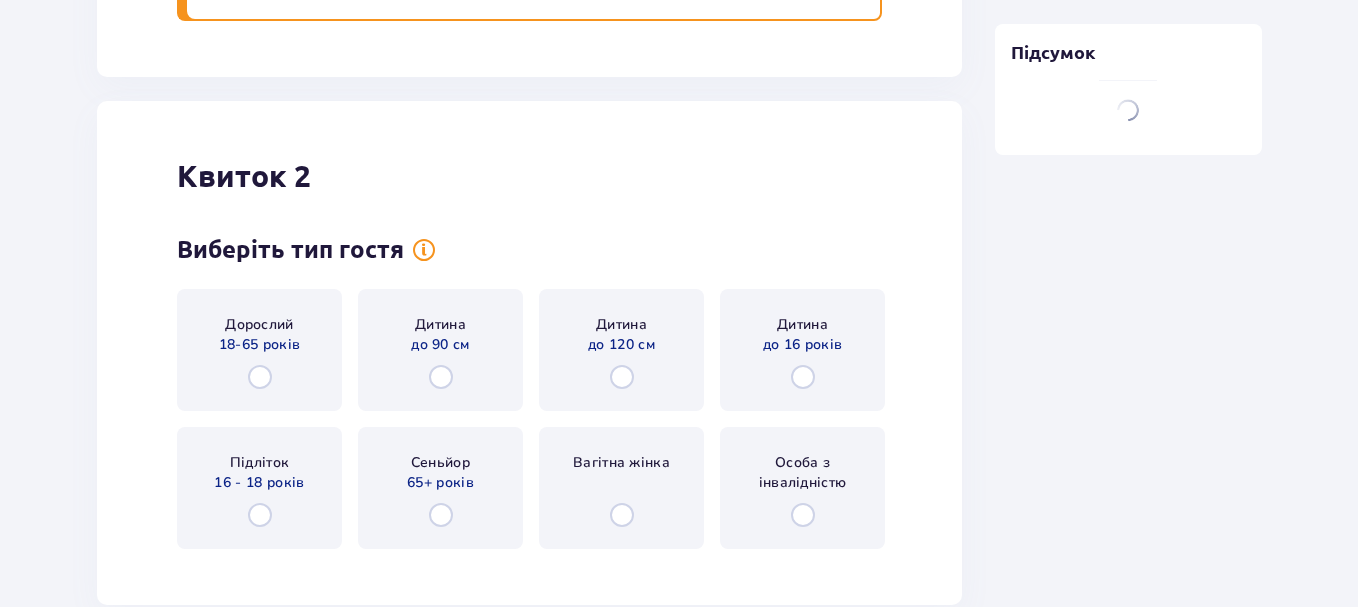 scroll, scrollTop: 2301, scrollLeft: 0, axis: vertical 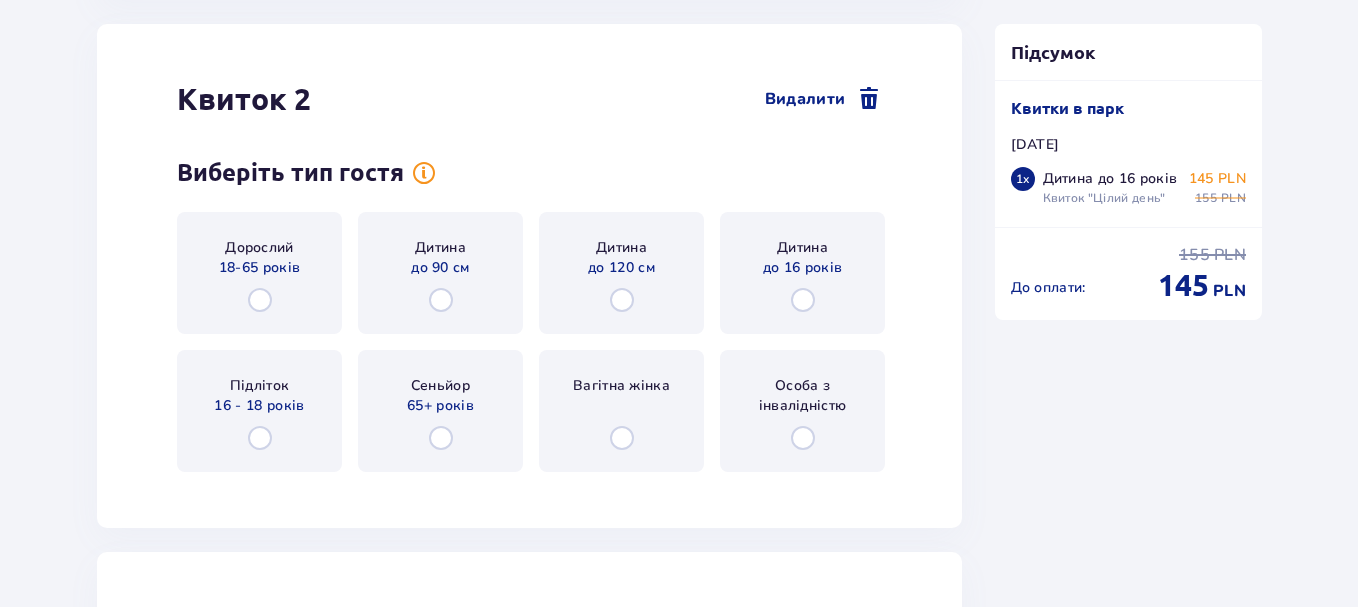 click on "Дорослий 18-65 років" at bounding box center (259, 273) 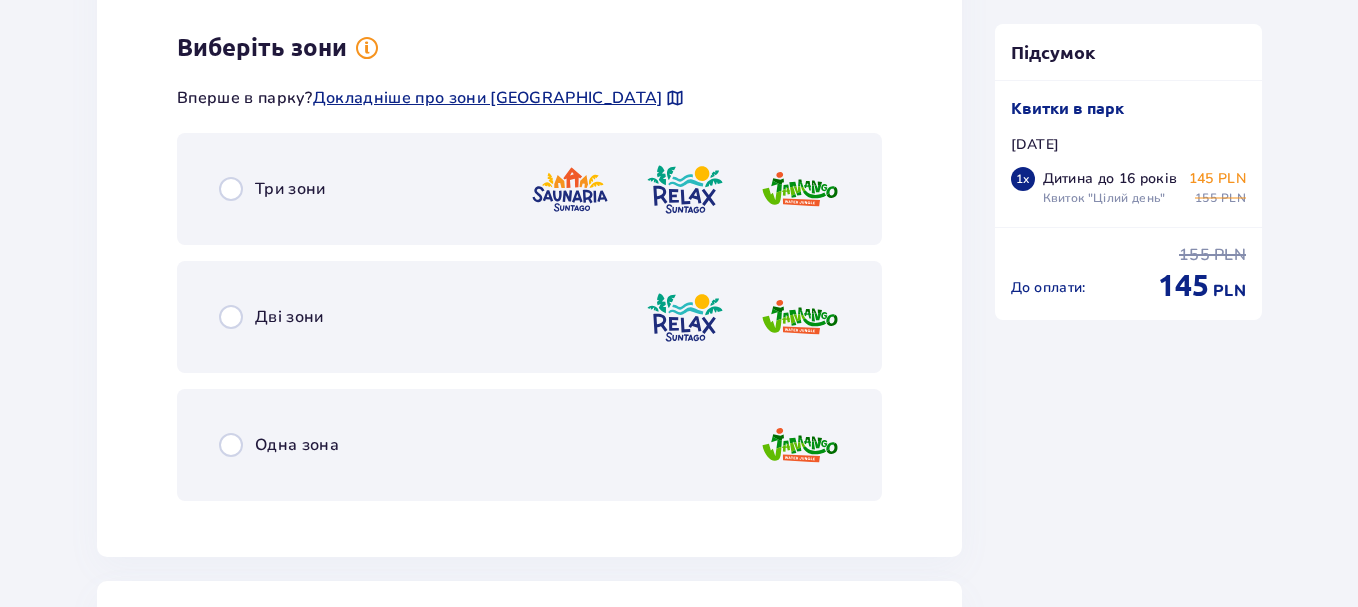 scroll, scrollTop: 2789, scrollLeft: 0, axis: vertical 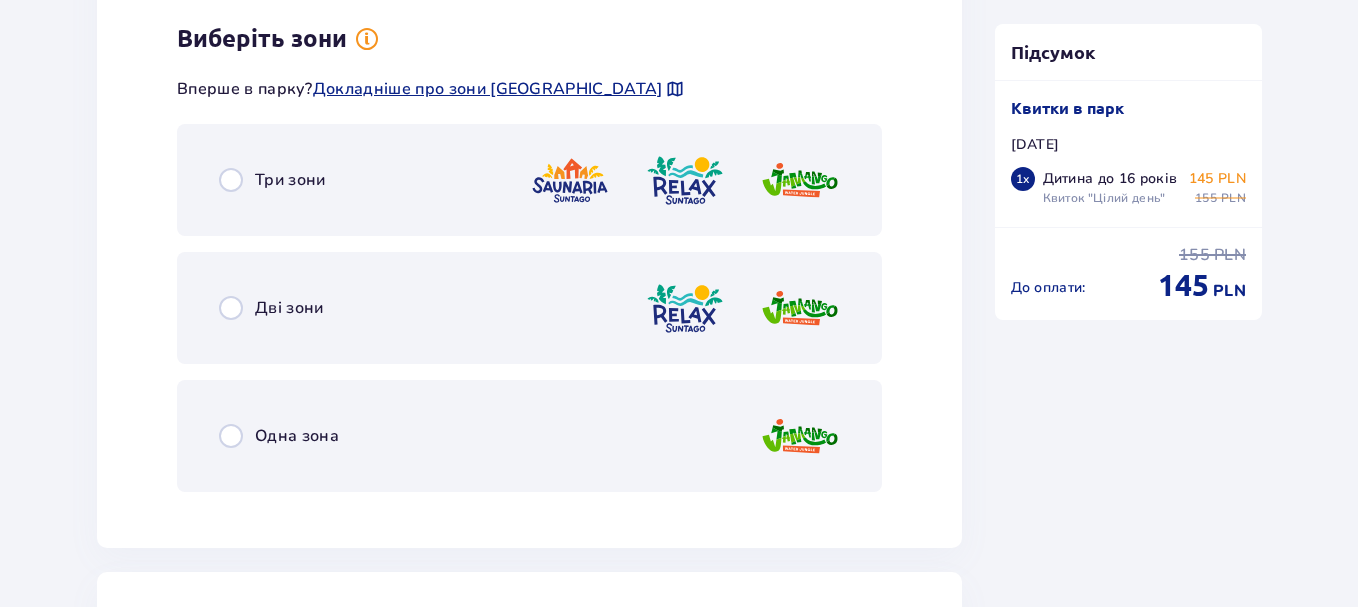 click on "Одна зона" at bounding box center [297, 436] 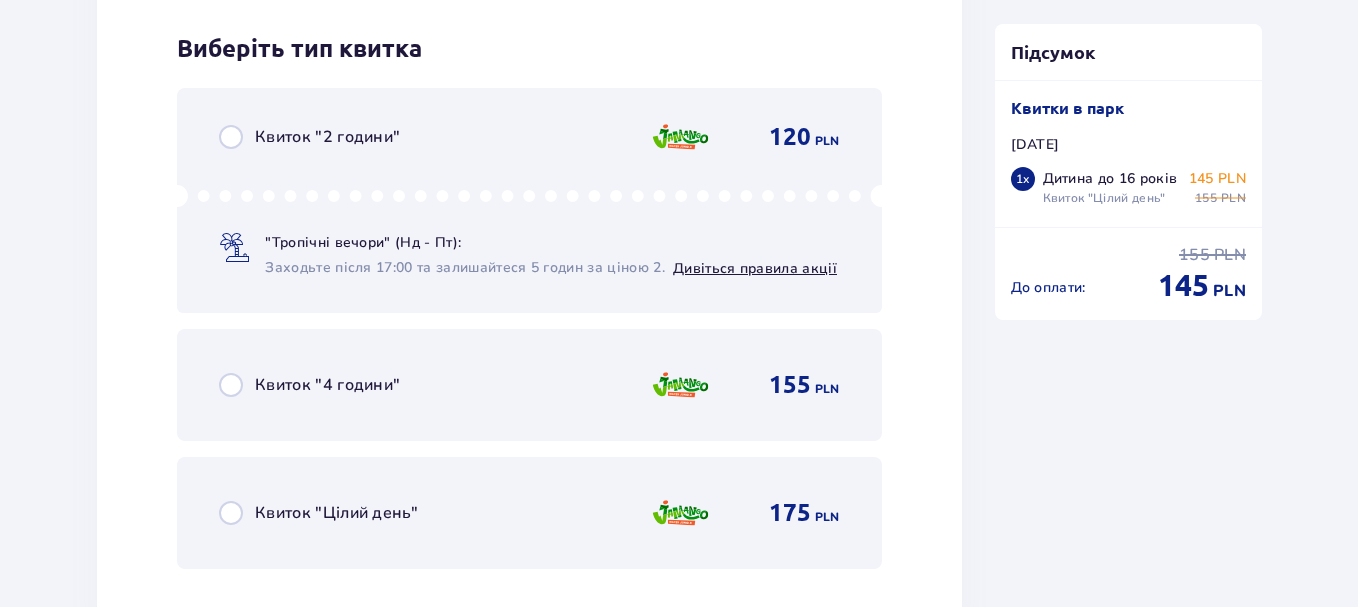 scroll, scrollTop: 3297, scrollLeft: 0, axis: vertical 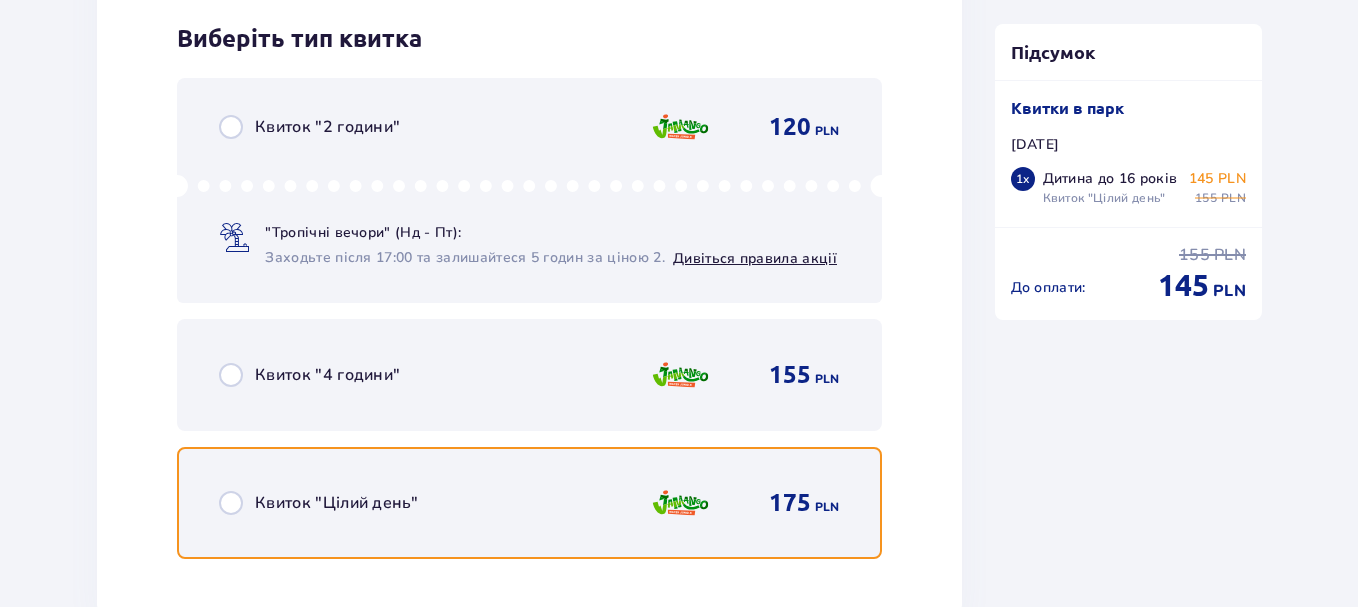 click at bounding box center [231, 503] 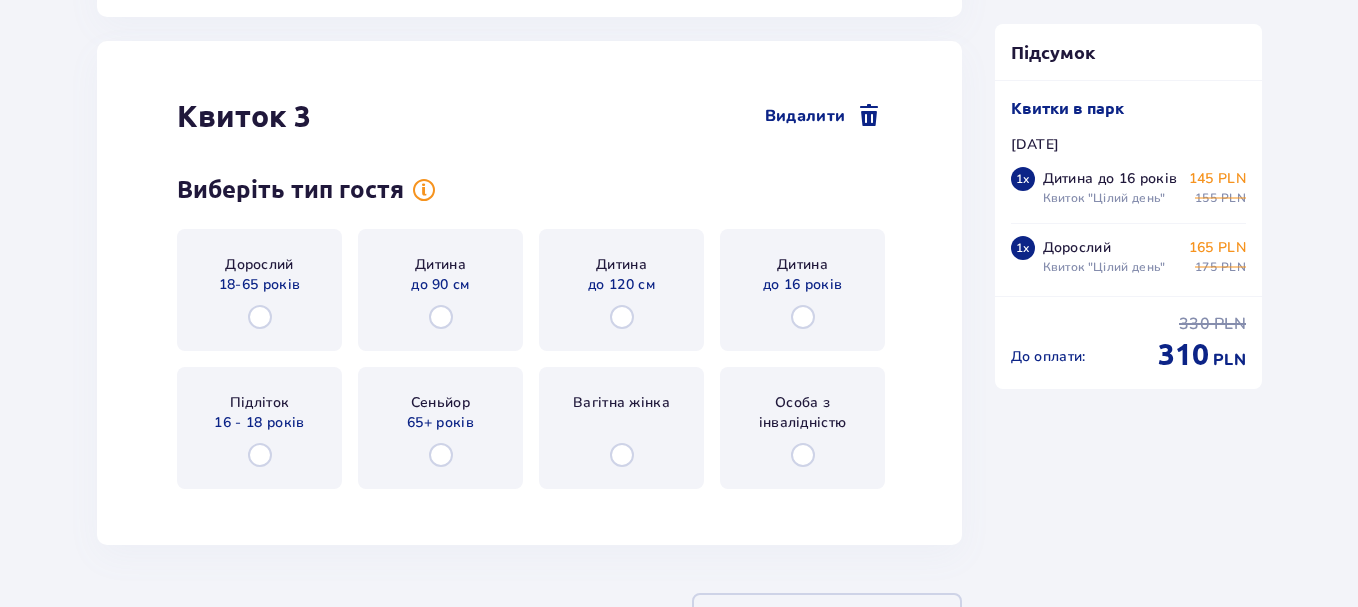 scroll, scrollTop: 3912, scrollLeft: 0, axis: vertical 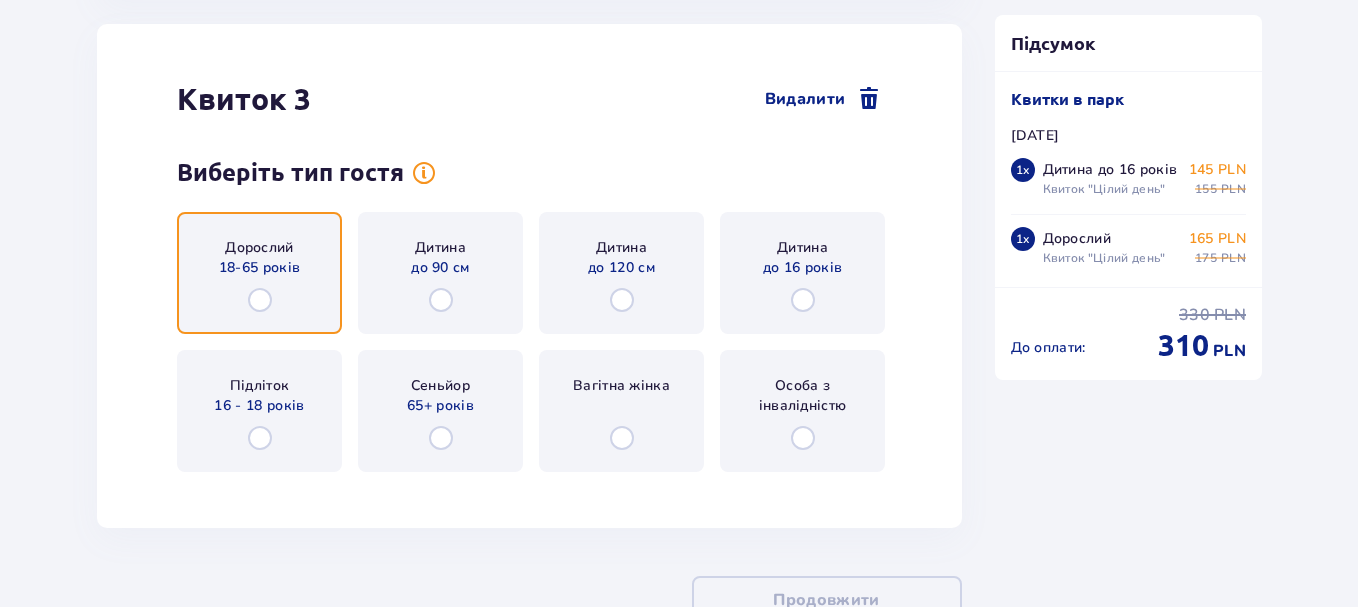 click at bounding box center [260, 300] 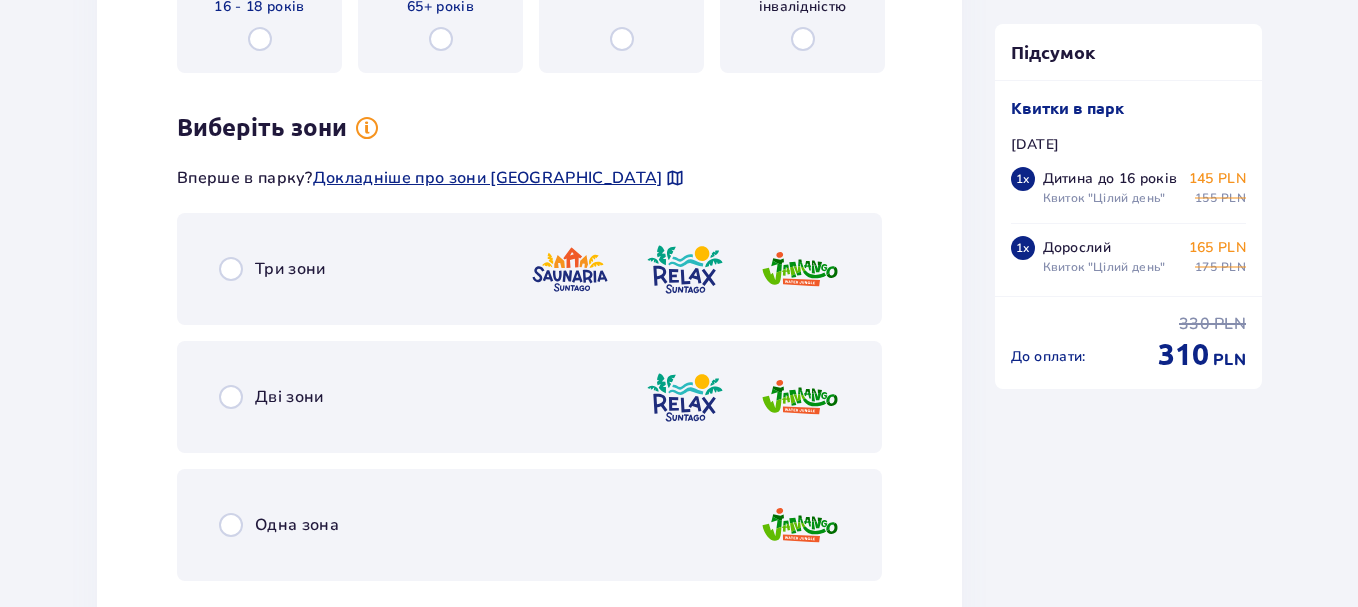 scroll, scrollTop: 4400, scrollLeft: 0, axis: vertical 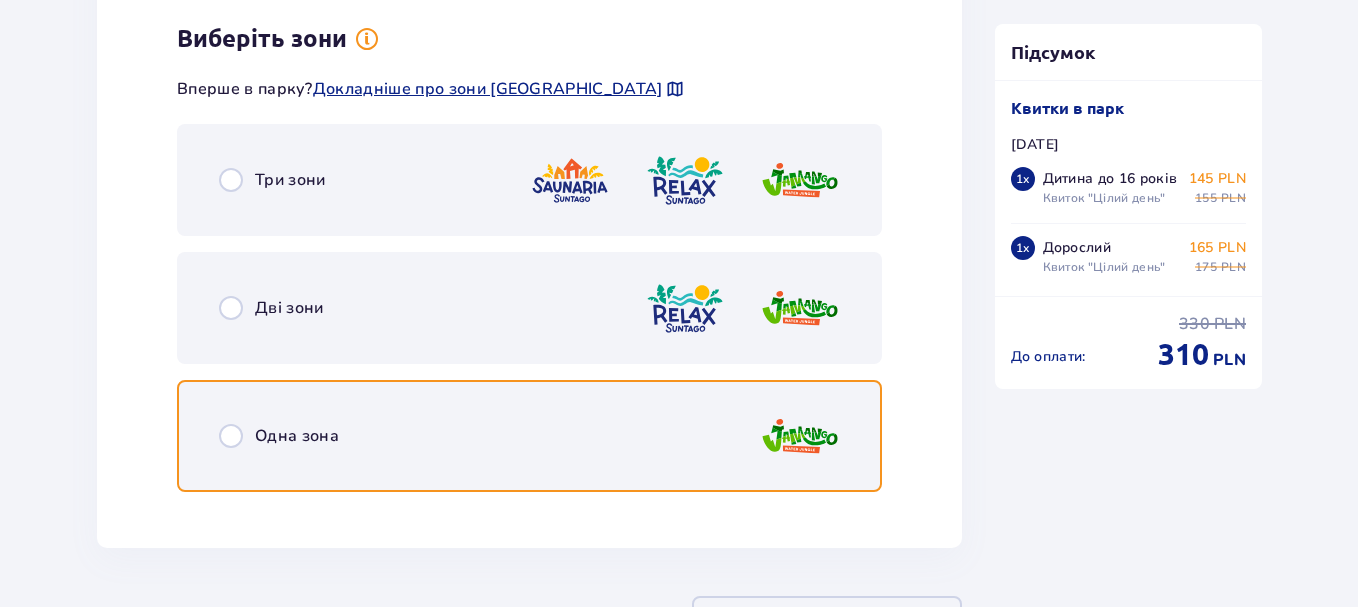 click at bounding box center (231, 436) 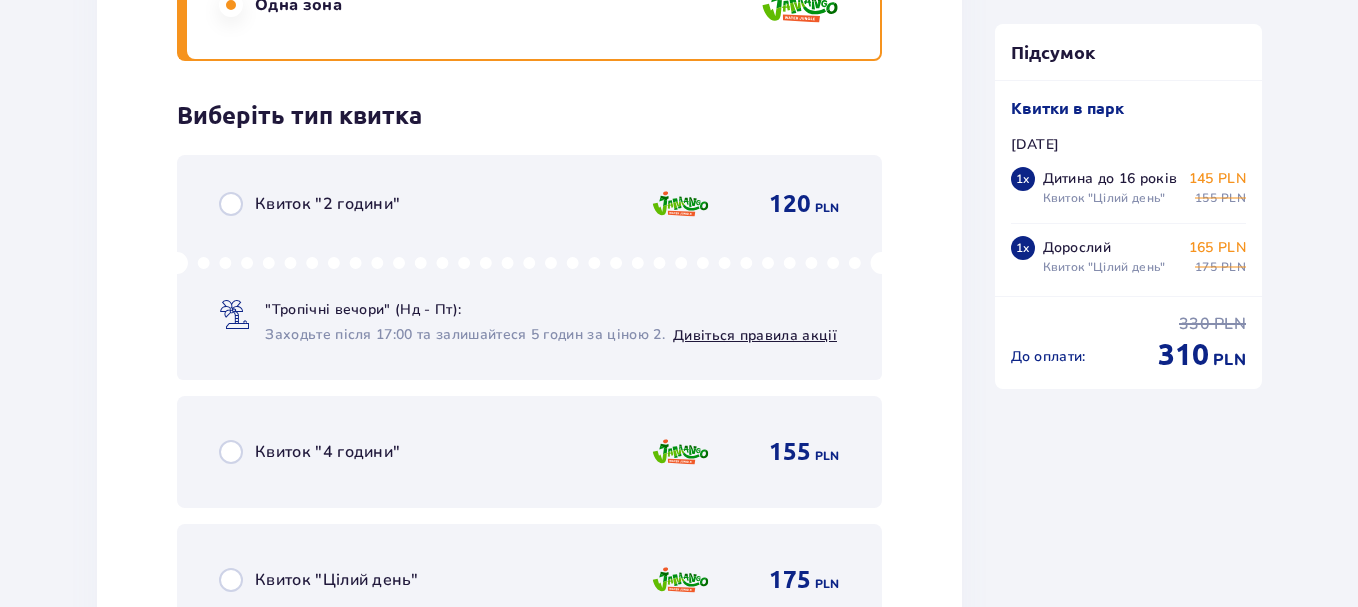 scroll, scrollTop: 4908, scrollLeft: 0, axis: vertical 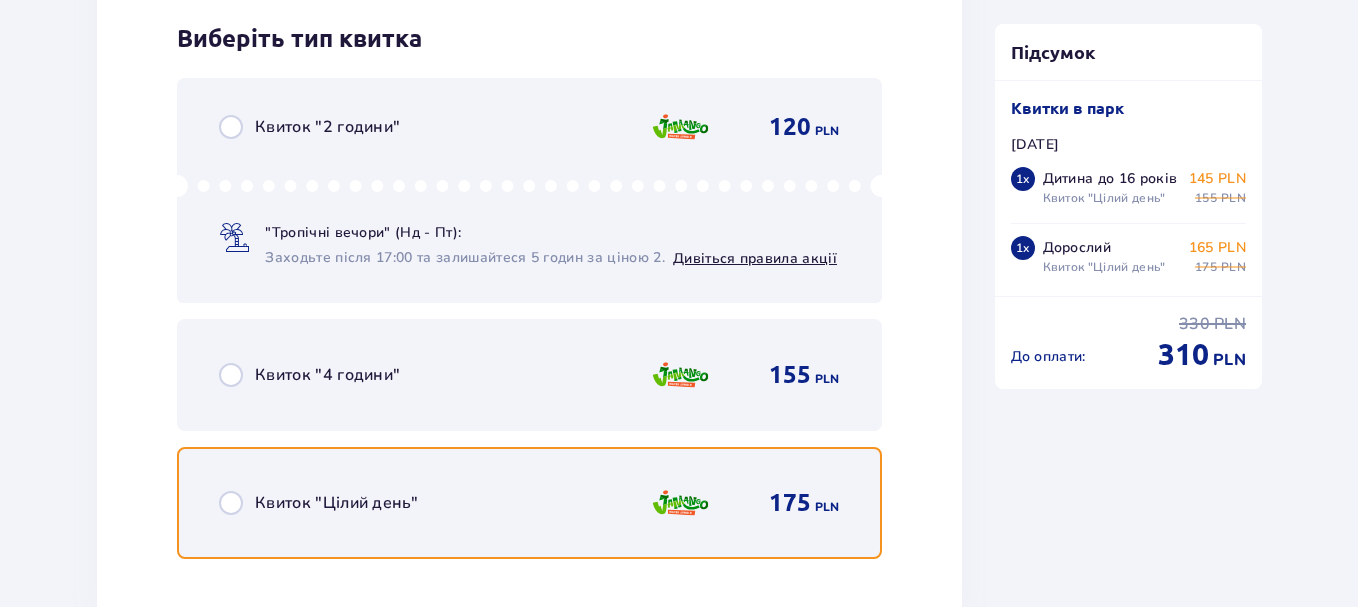 click at bounding box center (231, 503) 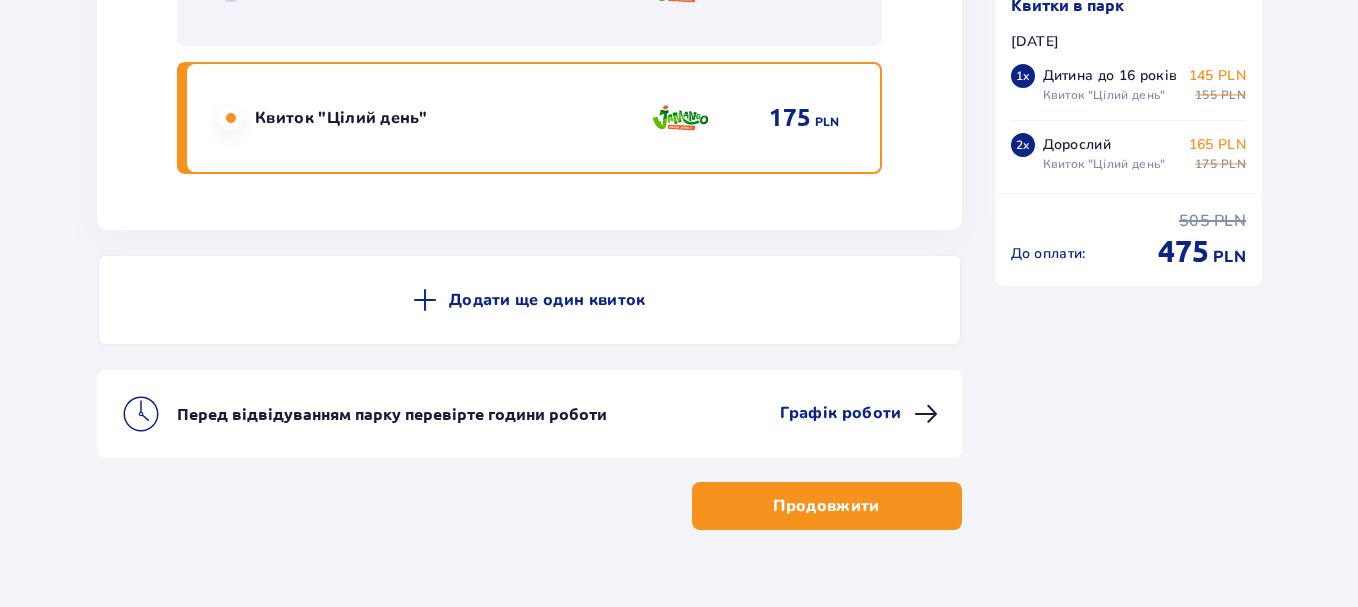 scroll, scrollTop: 5336, scrollLeft: 0, axis: vertical 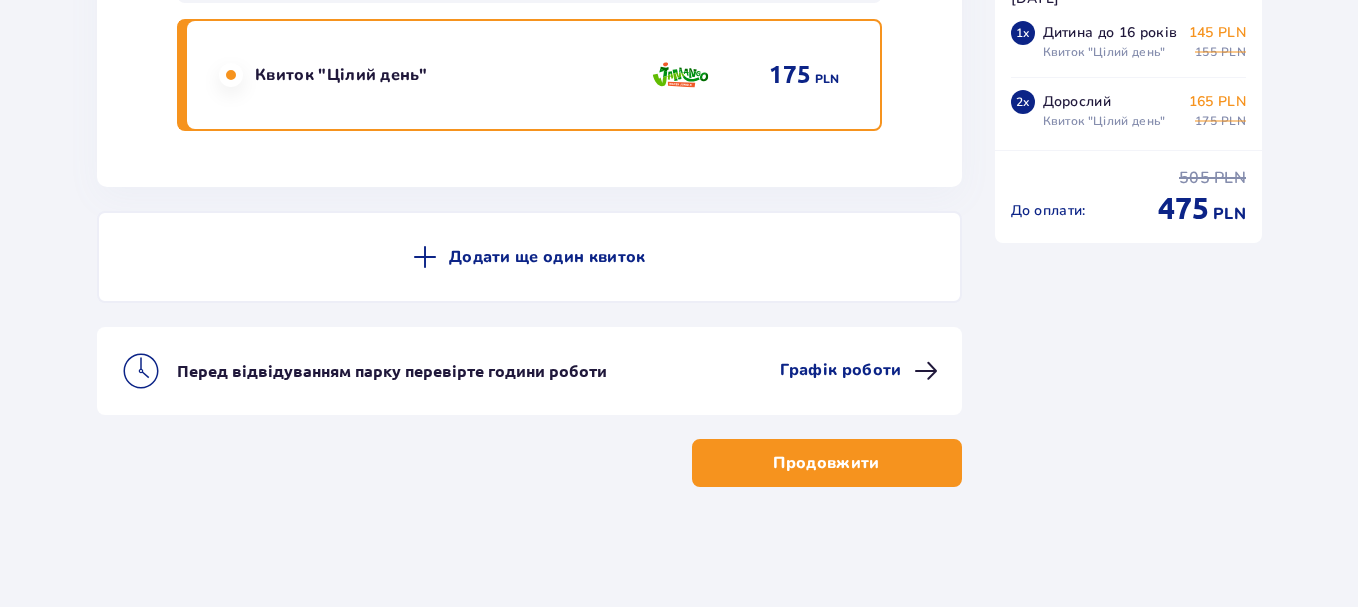 click on "Продовжити" at bounding box center [827, 463] 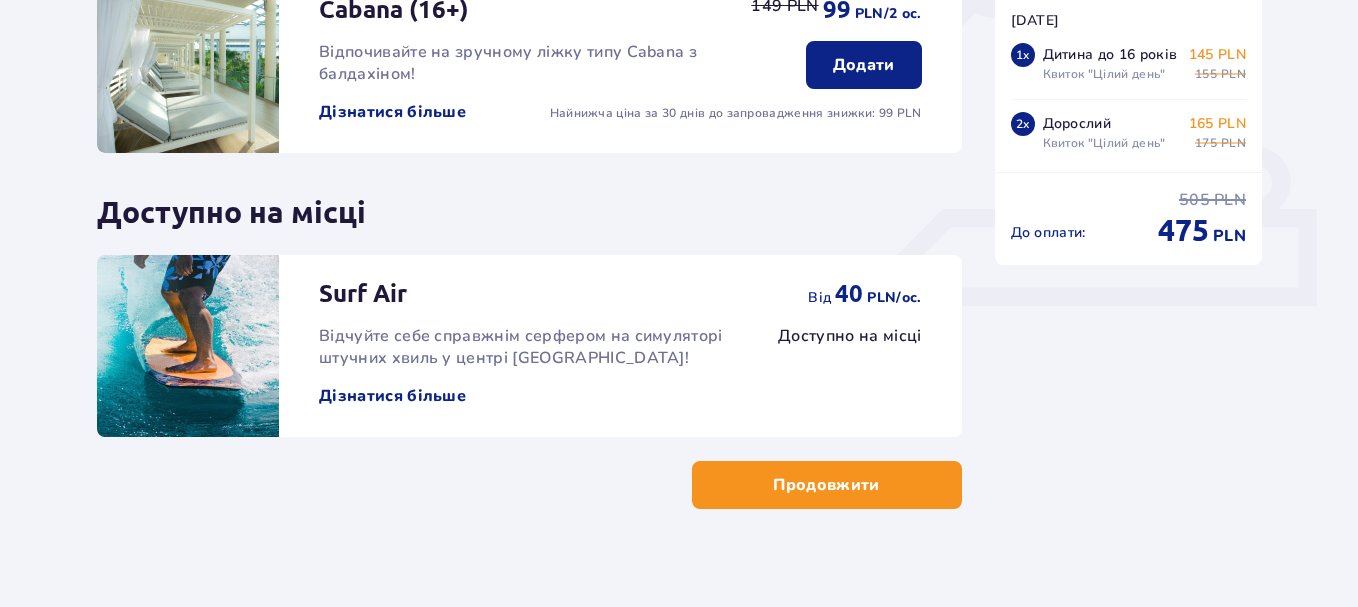 scroll, scrollTop: 749, scrollLeft: 0, axis: vertical 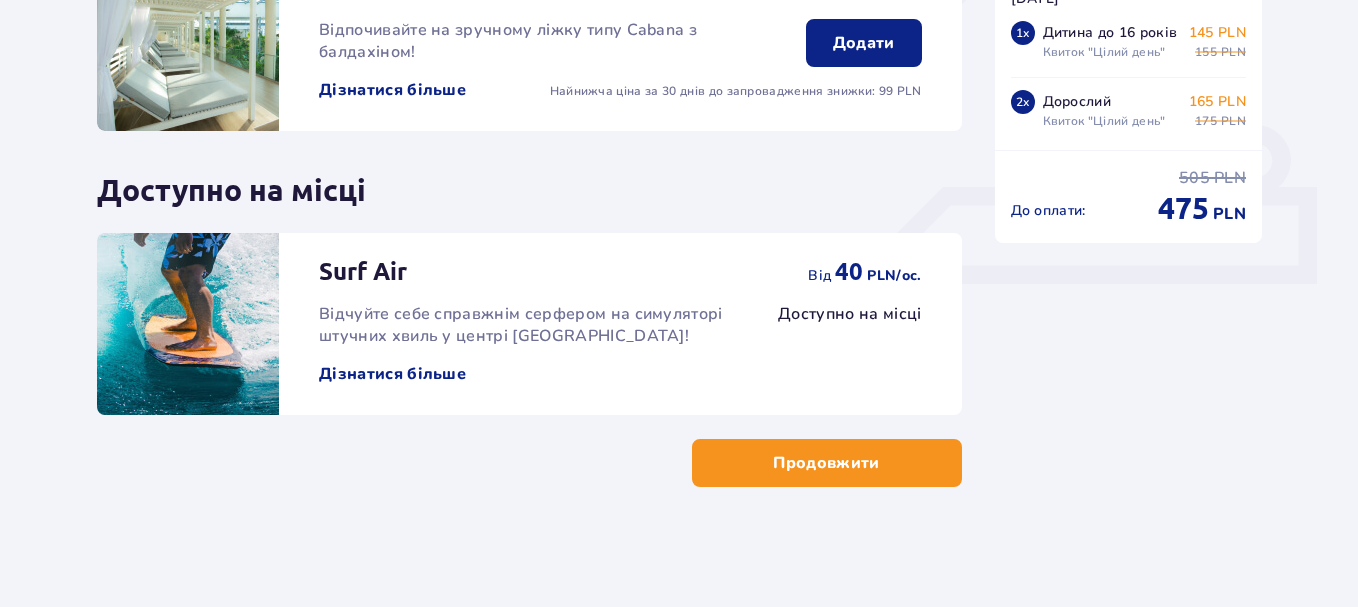 click on "Зручності і атракціони Пропустити цей крок Онлайн акція Wellness & SPA (16+) Розслабтеся з нашими унікальними масажами та спеціальними процедурами для всього тіла! Дізнатися більше Додати від 103,20 PLN -20% на процедури Suntago Bus Сучасні автобуси • Рейси з Варшави, Жирардува та Лодзі • Гарантія місця з квитком, придбаним онлайн Дізнатися більше Додати від 9 PLN Cabana (16+) Відпочивайте на зручному ліжку типу Cabana з балдахіном! Дізнатися більше Найнижча ціна за 30 днів до запровадження знижки:   99 PLN Додати 149 PLN 99 PLN /2 ос. Доступно на місці Surf Air Дізнатися більше Доступно на місці 40" at bounding box center (679, 7) 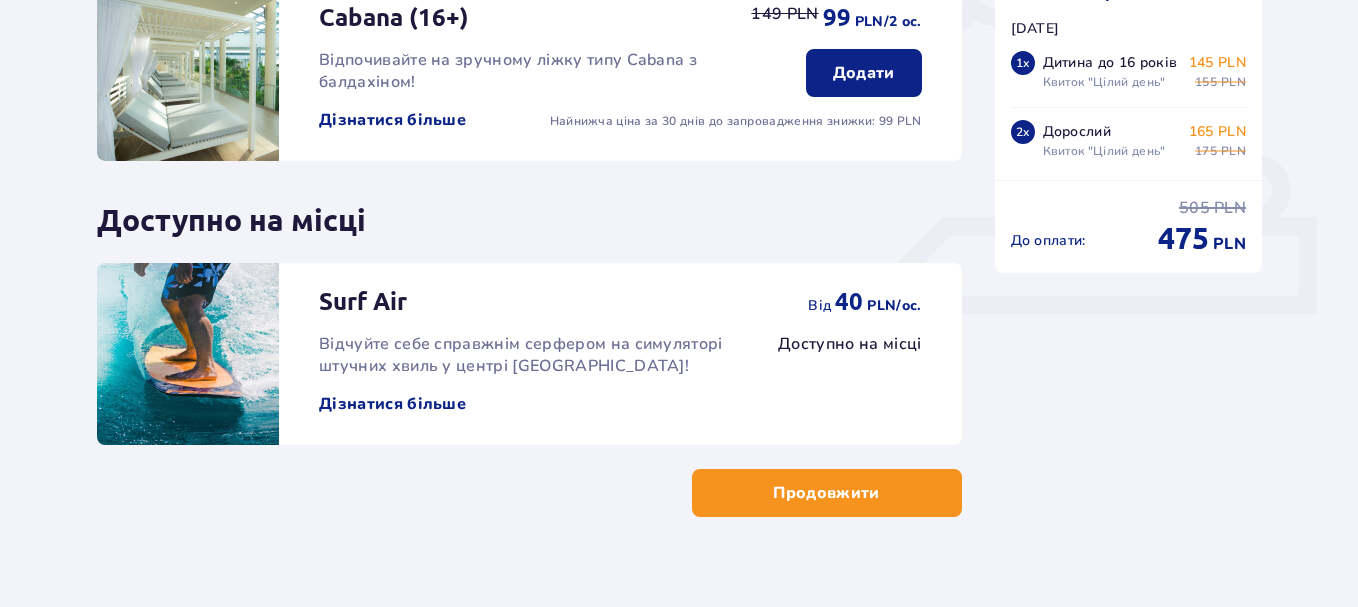scroll, scrollTop: 749, scrollLeft: 0, axis: vertical 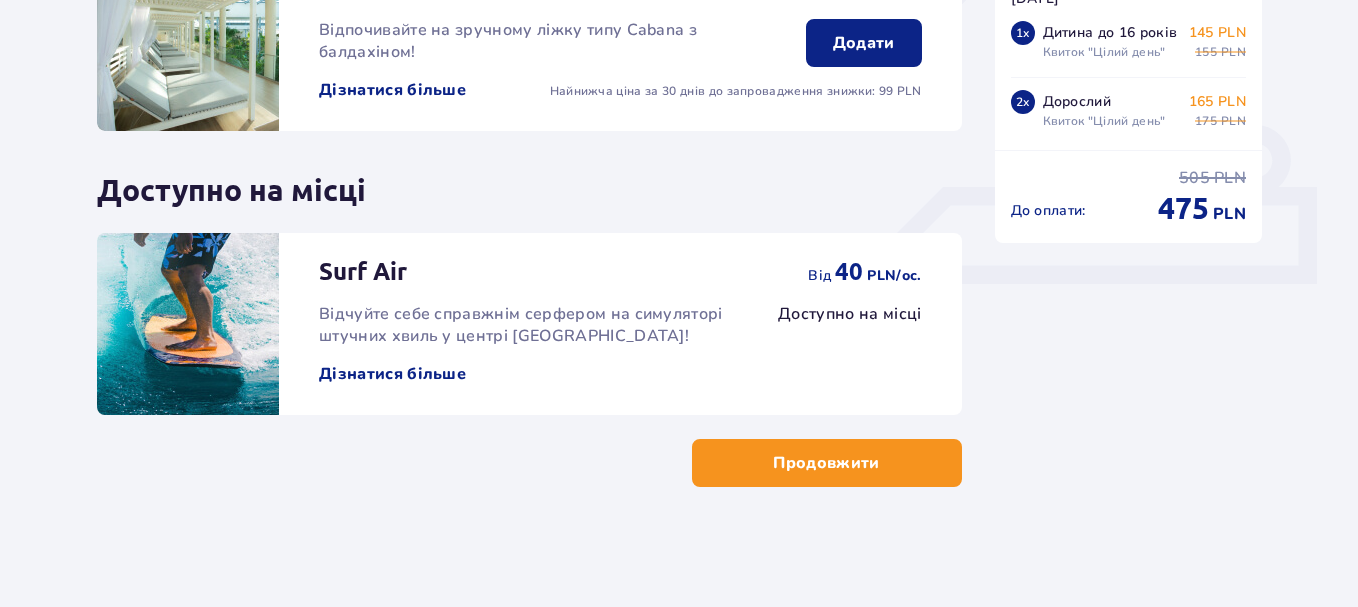 click on "Продовжити" at bounding box center (826, 463) 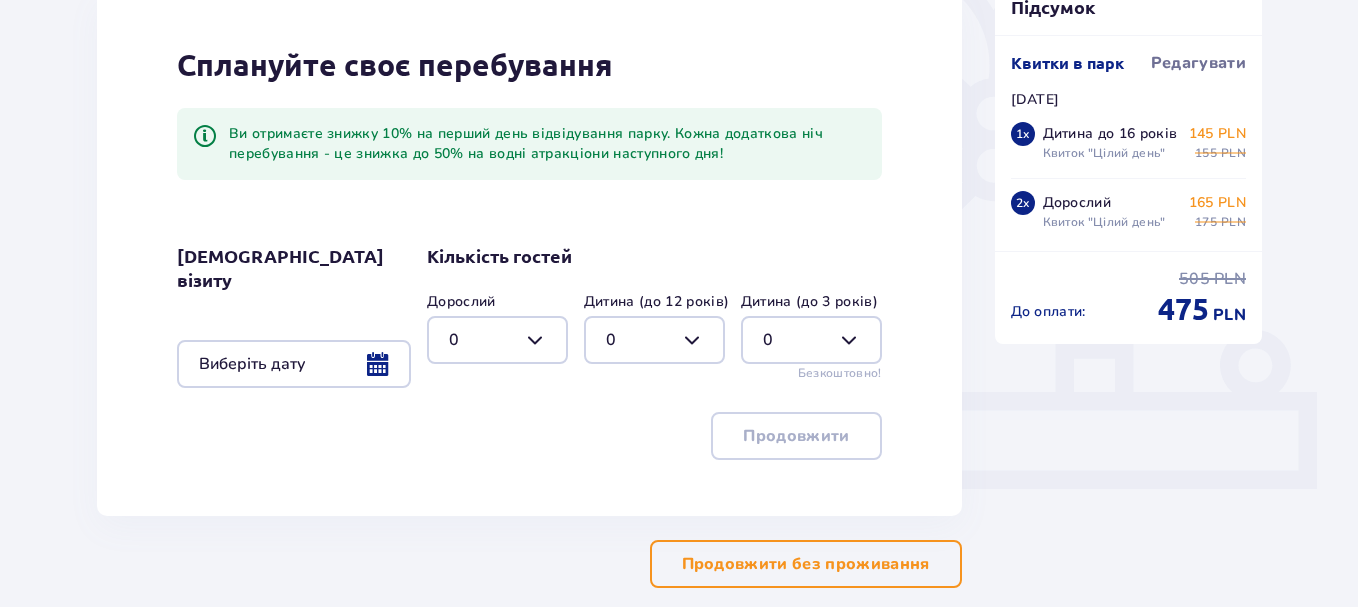 scroll, scrollTop: 600, scrollLeft: 0, axis: vertical 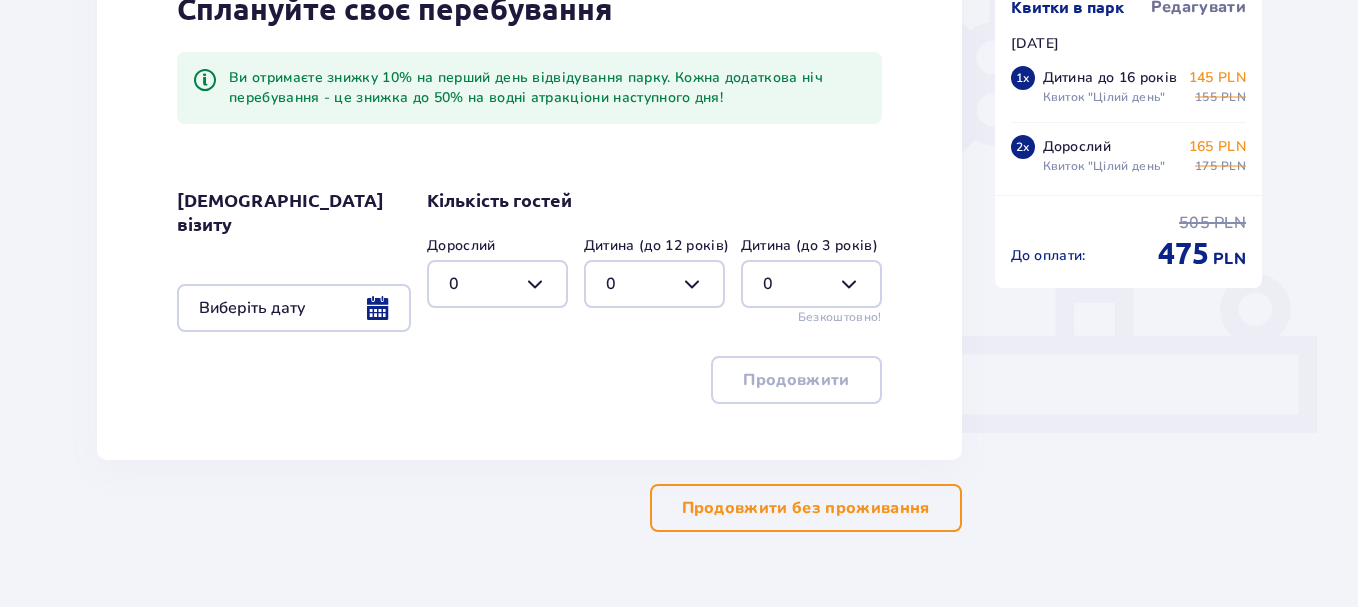 click on "Продовжити без проживання" at bounding box center (806, 508) 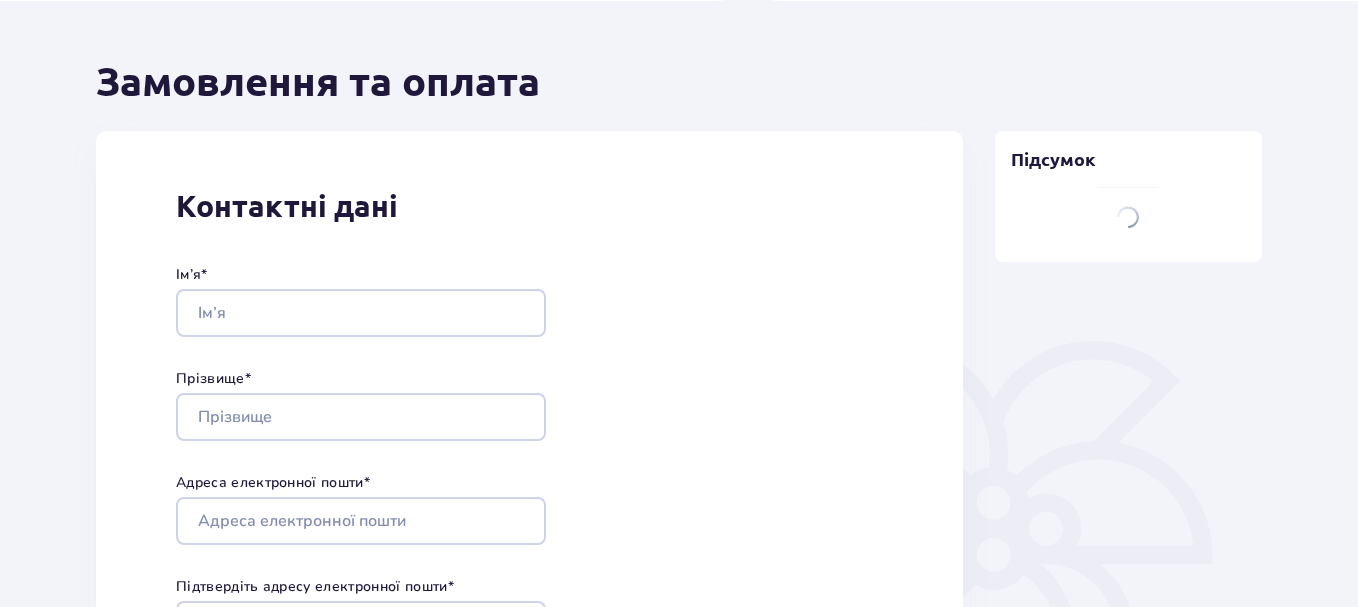 type on "Maryna" 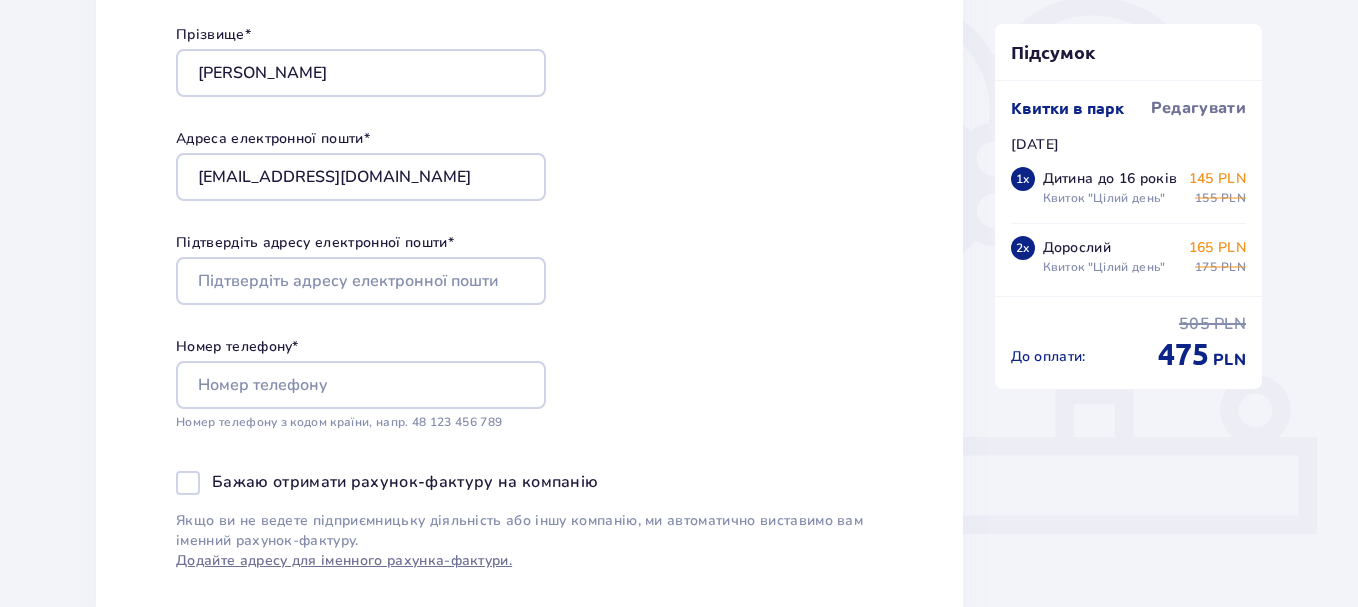 scroll, scrollTop: 500, scrollLeft: 0, axis: vertical 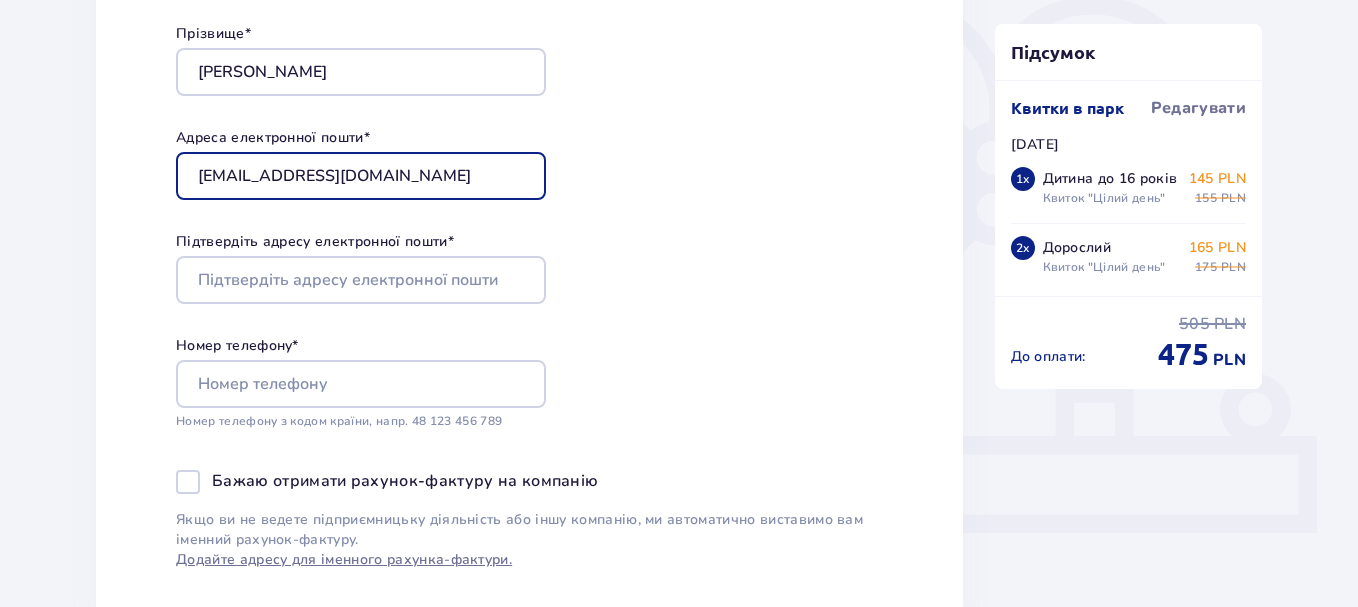 drag, startPoint x: 468, startPoint y: 162, endPoint x: 143, endPoint y: 188, distance: 326.03833 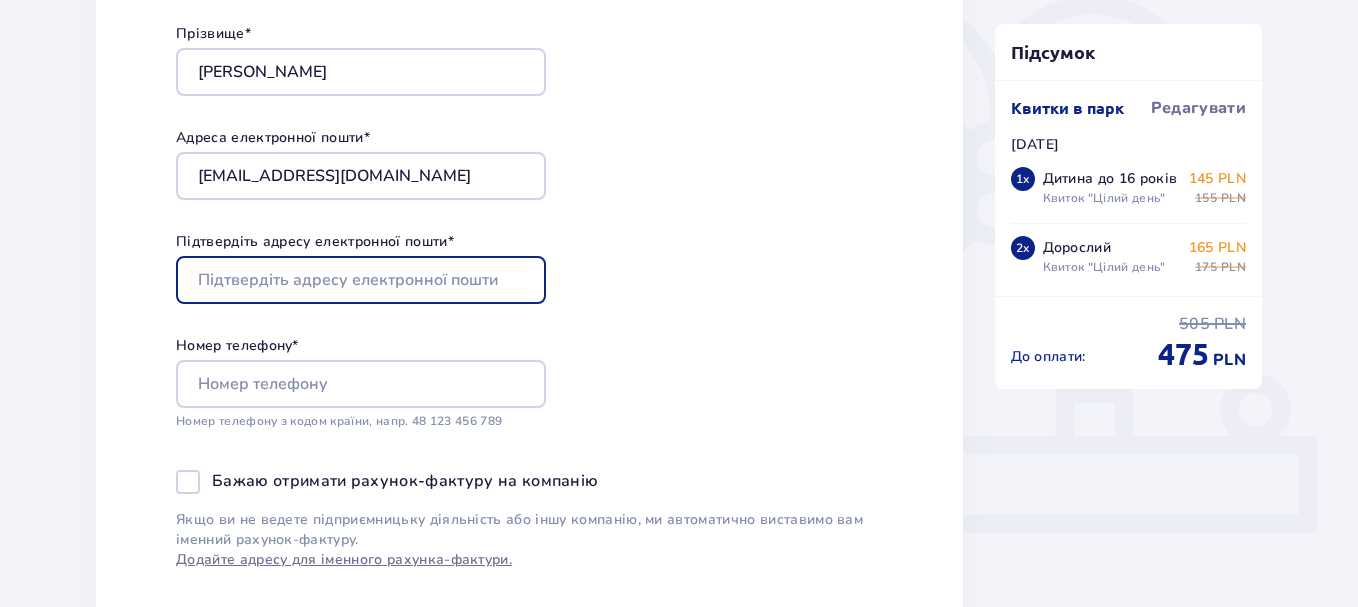click on "Підтвердіть адресу електронної пошти *" at bounding box center [361, 280] 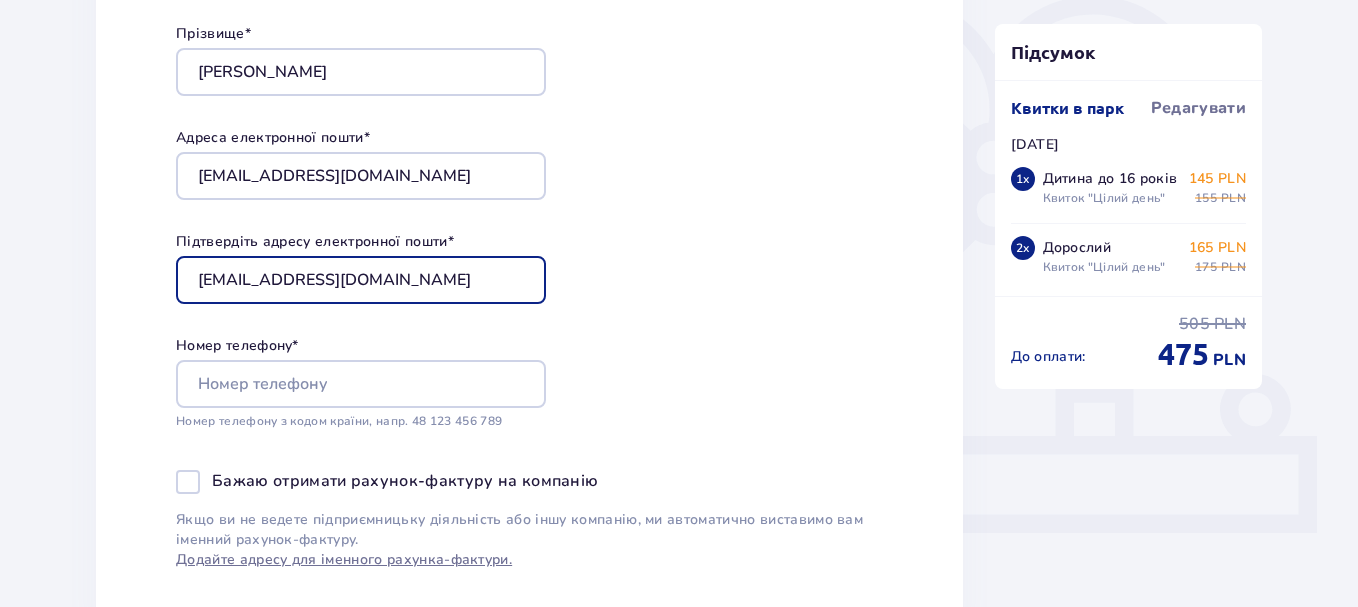type on "89296066105marina@gmail.com" 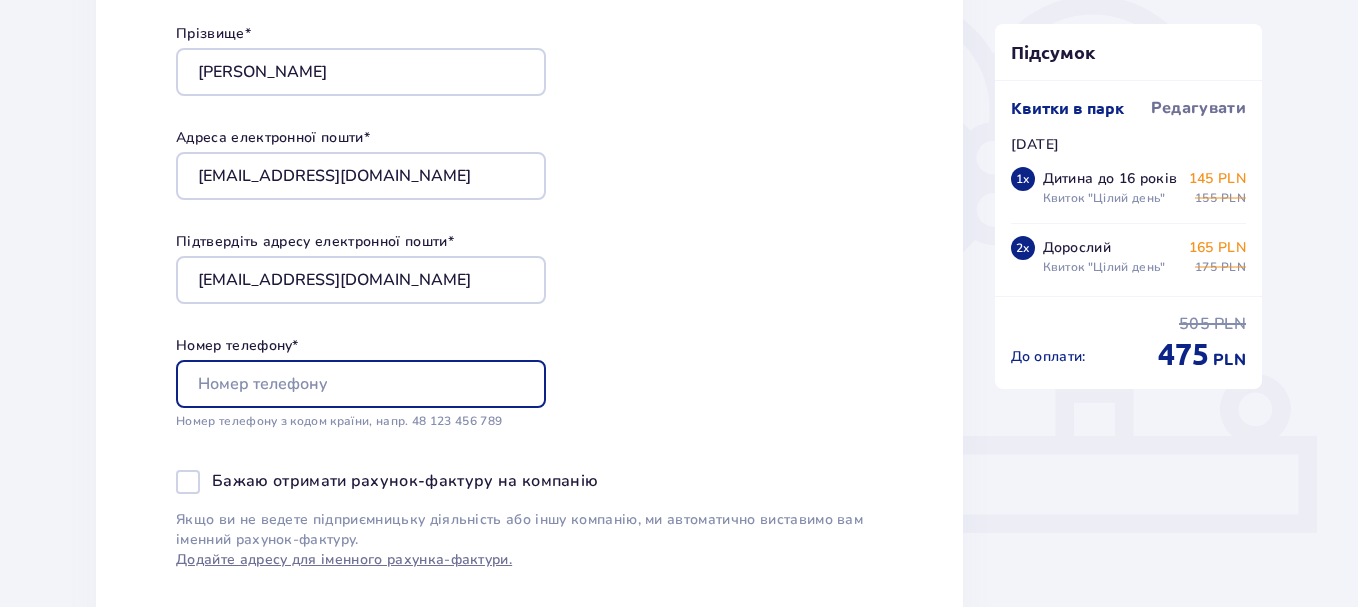 click on "Номер телефону *" at bounding box center [361, 384] 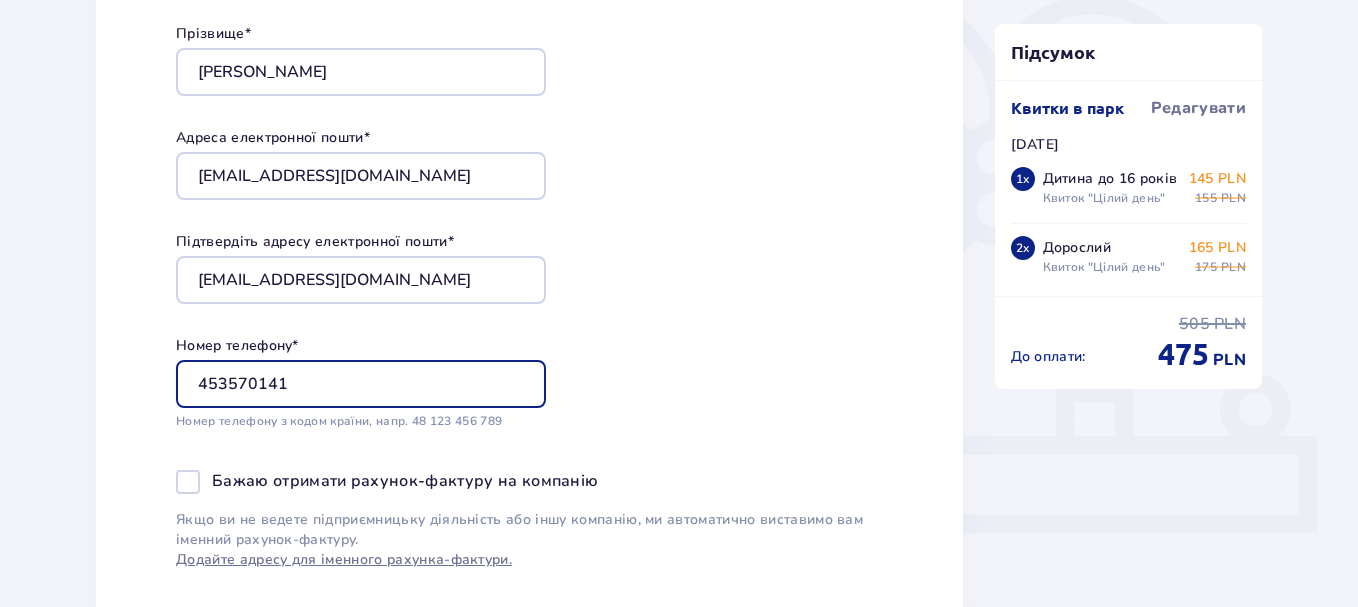 type on "453570141" 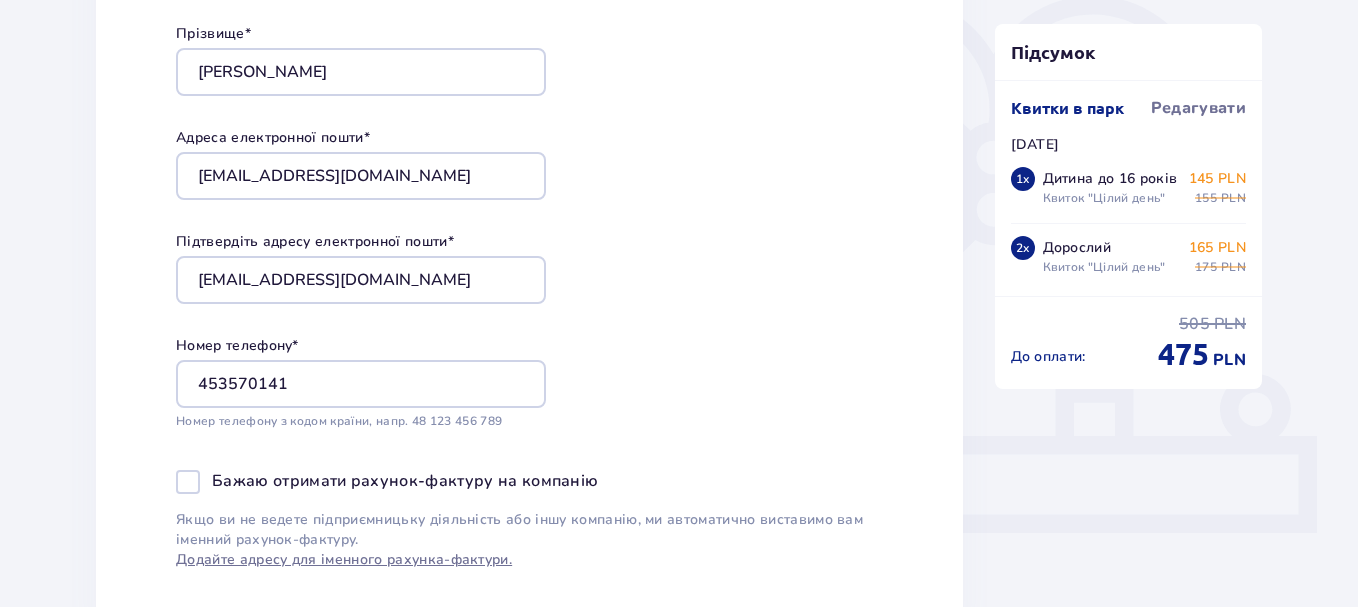 click on "Контактні дані Ім’я * Maryna Прізвище * Duka Адреса електронної пошти * 89296066105marina@gmail.com Підтвердіть адресу електронної пошти * 89296066105marina@gmail.com Номер телефону * 453570141 Номер телефону з кодом країни, напр. 48 ​123 ​456 ​789 Бажаю отримати рахунок-фактуру на компанію Якщо ви не ведете підприємницьку діяльність або іншу компанію, ми автоматично виставимо вам іменний рахунок-фактуру. Додайте адресу для іменного рахунка-фактури." at bounding box center [529, 206] 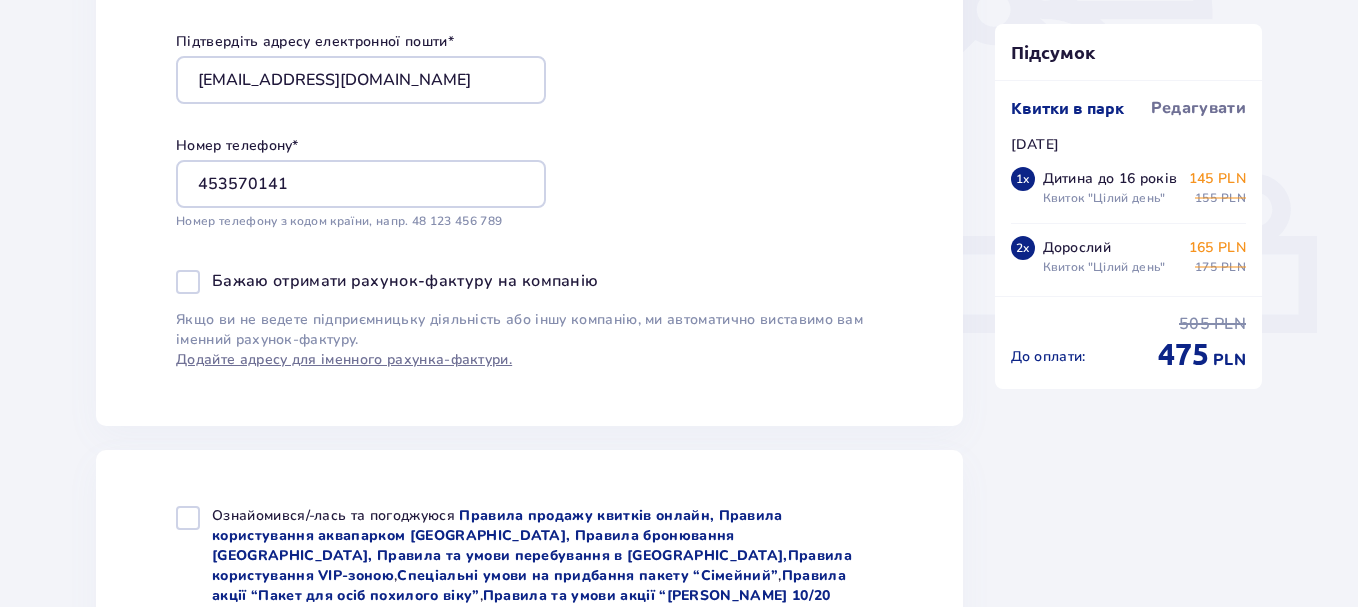 scroll, scrollTop: 800, scrollLeft: 0, axis: vertical 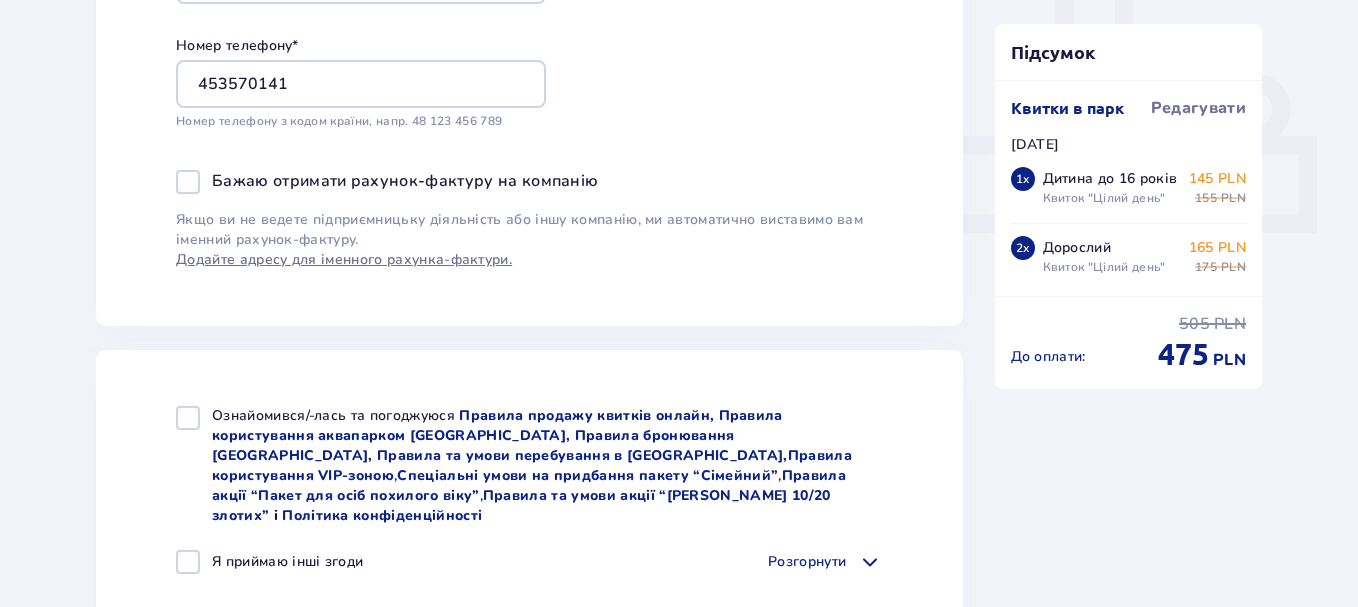 click at bounding box center [188, 418] 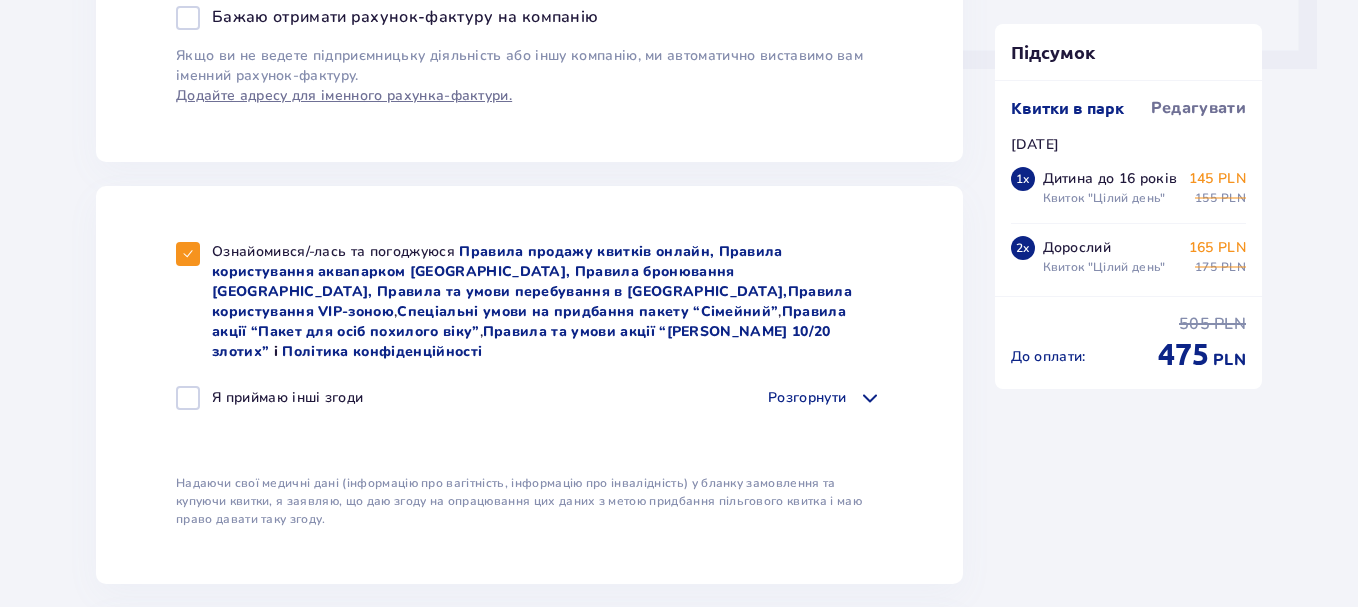 scroll, scrollTop: 1000, scrollLeft: 0, axis: vertical 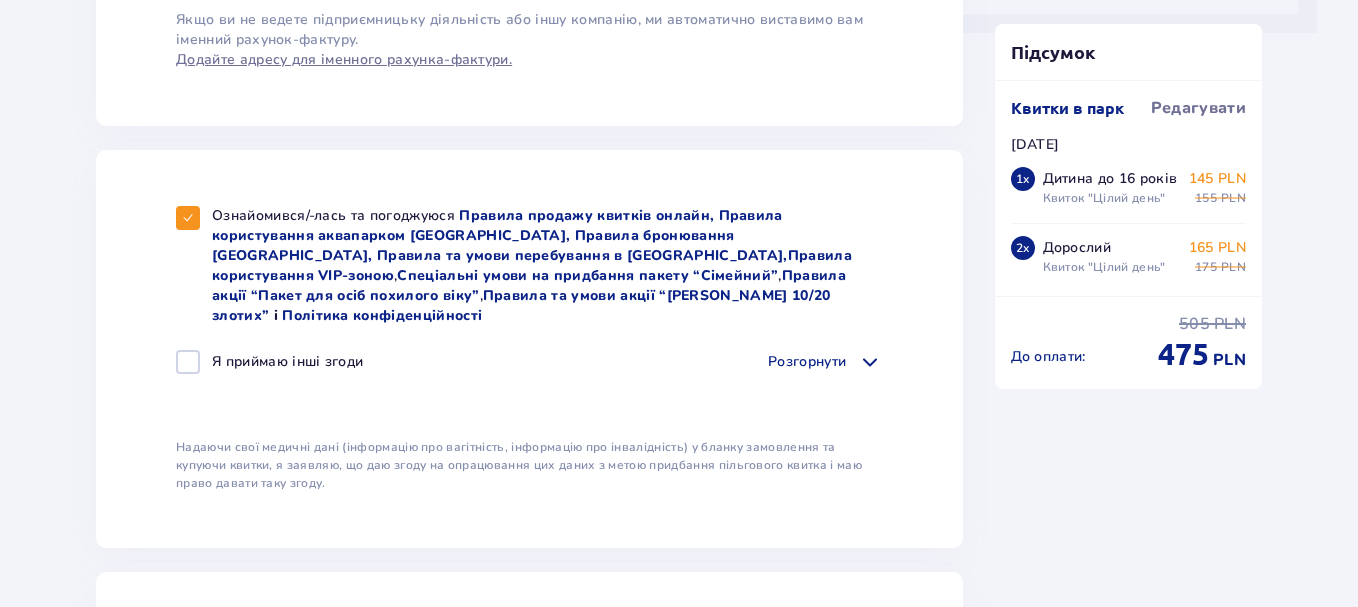 click at bounding box center [188, 362] 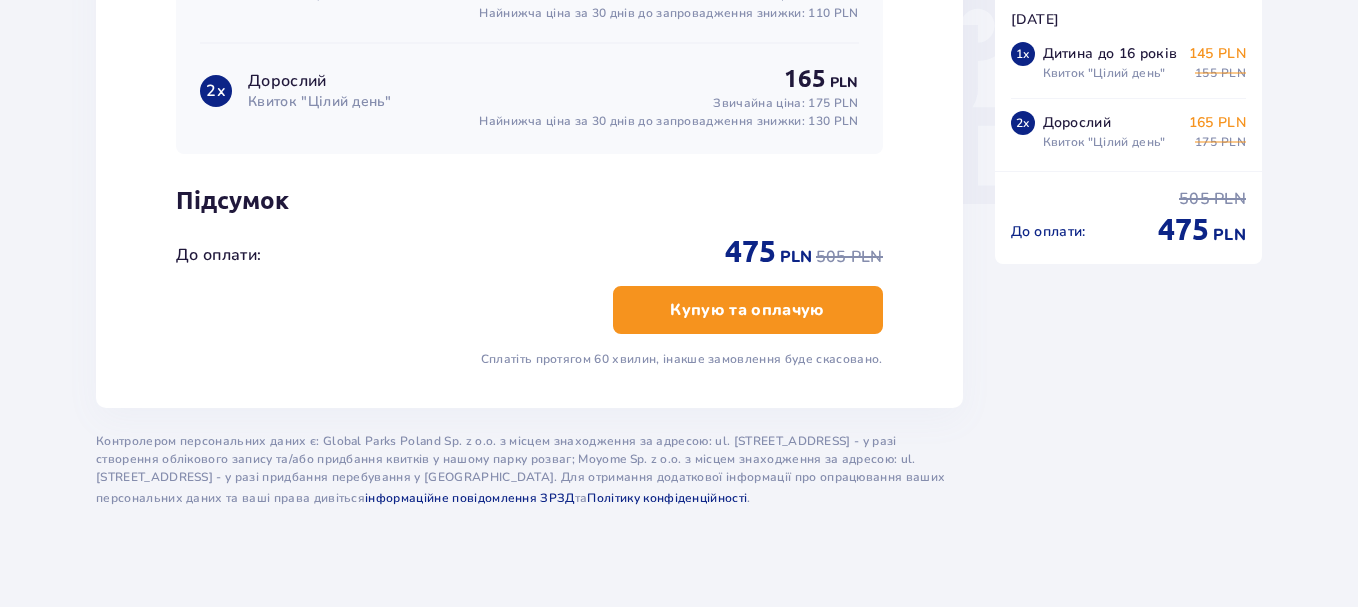 scroll, scrollTop: 1911, scrollLeft: 0, axis: vertical 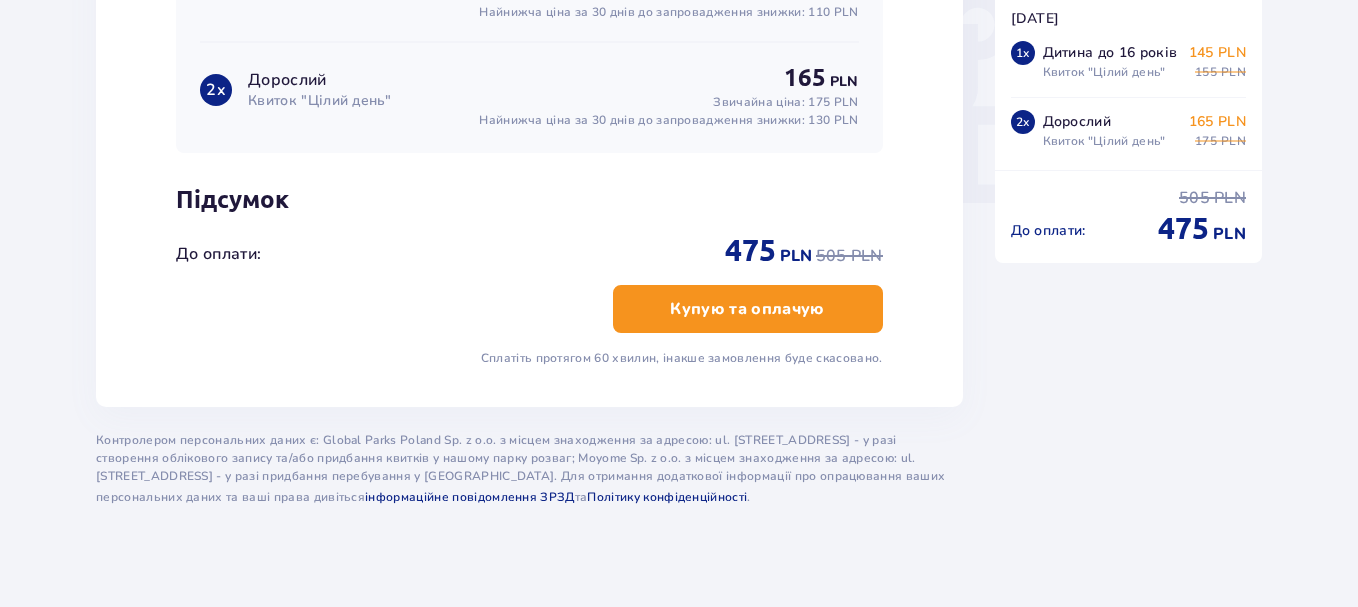 click on "Купую та оплачую" at bounding box center (747, 309) 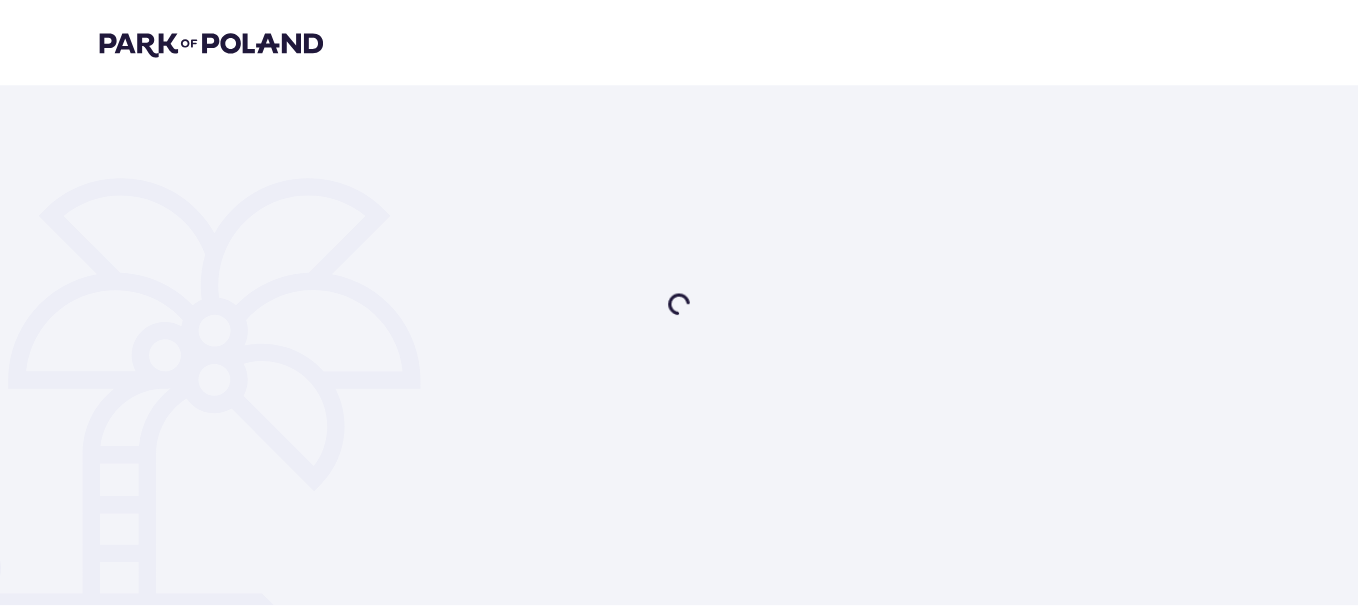 scroll, scrollTop: 0, scrollLeft: 0, axis: both 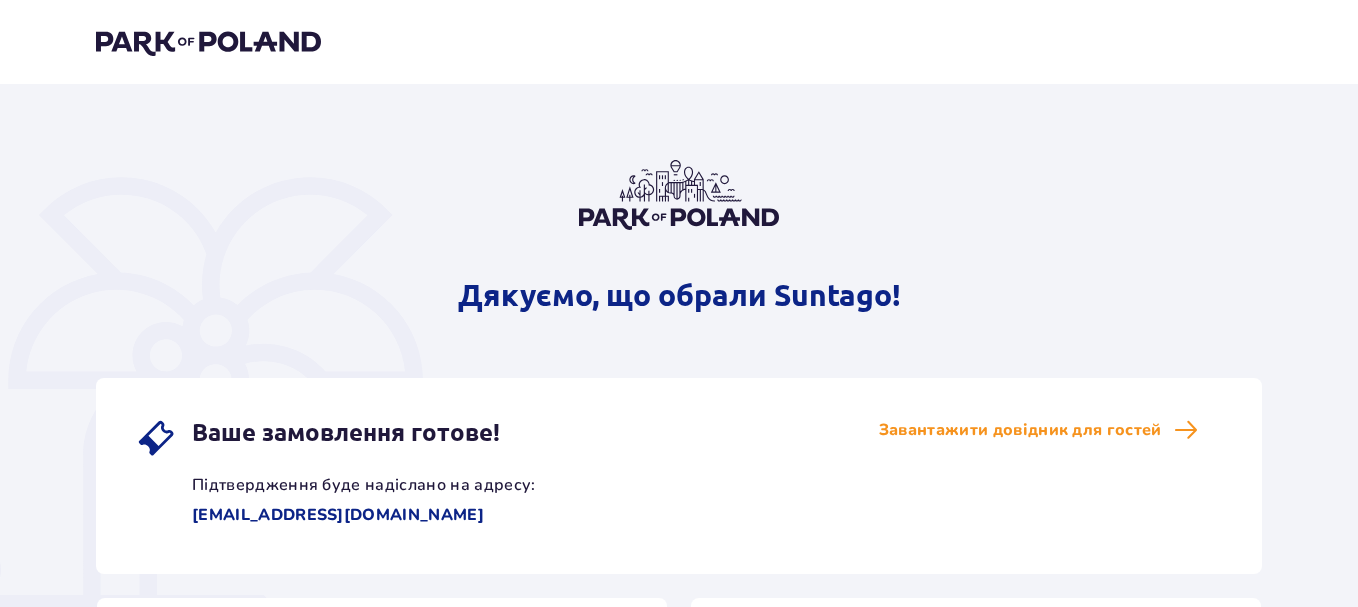 click at bounding box center (208, 42) 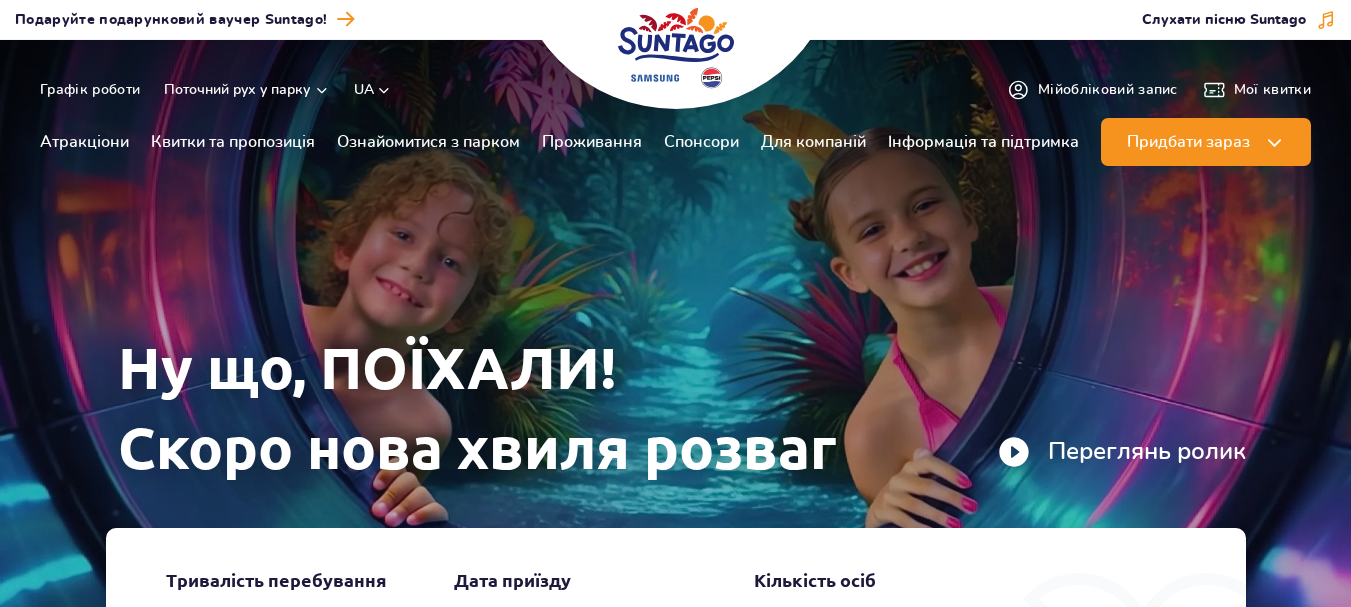 scroll, scrollTop: 0, scrollLeft: 0, axis: both 